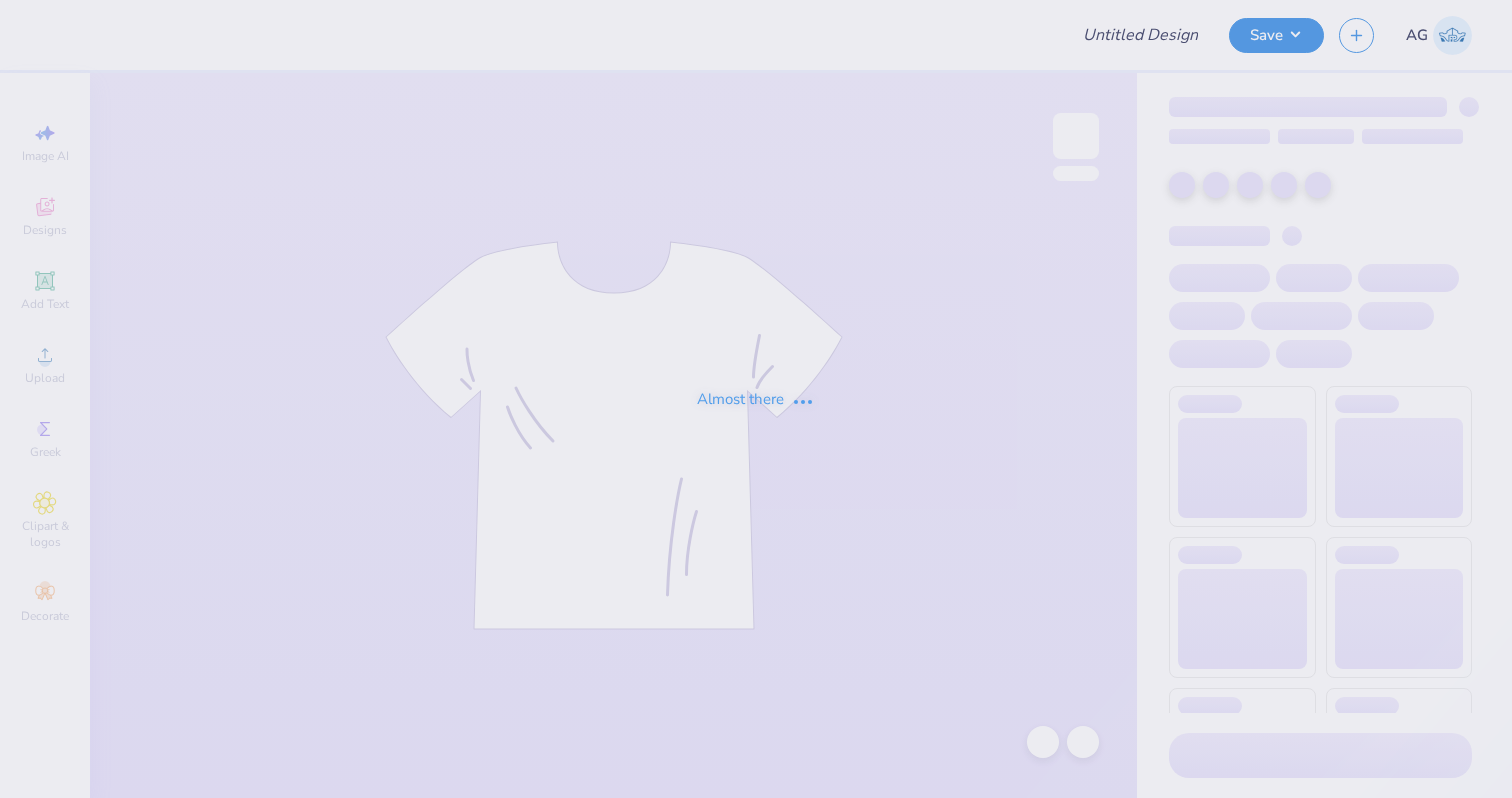 type on "Theta meet the greek" 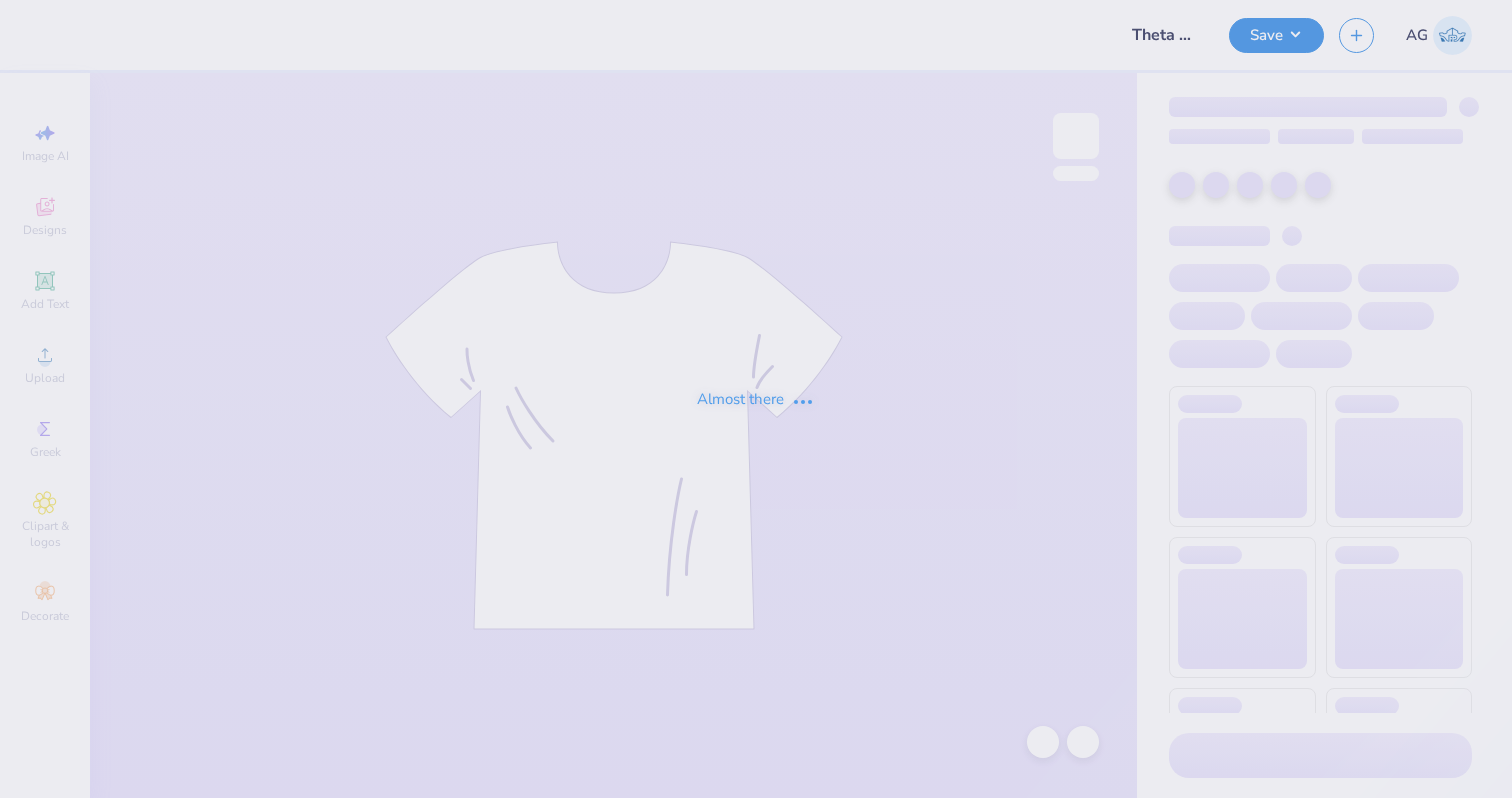 scroll, scrollTop: 0, scrollLeft: 0, axis: both 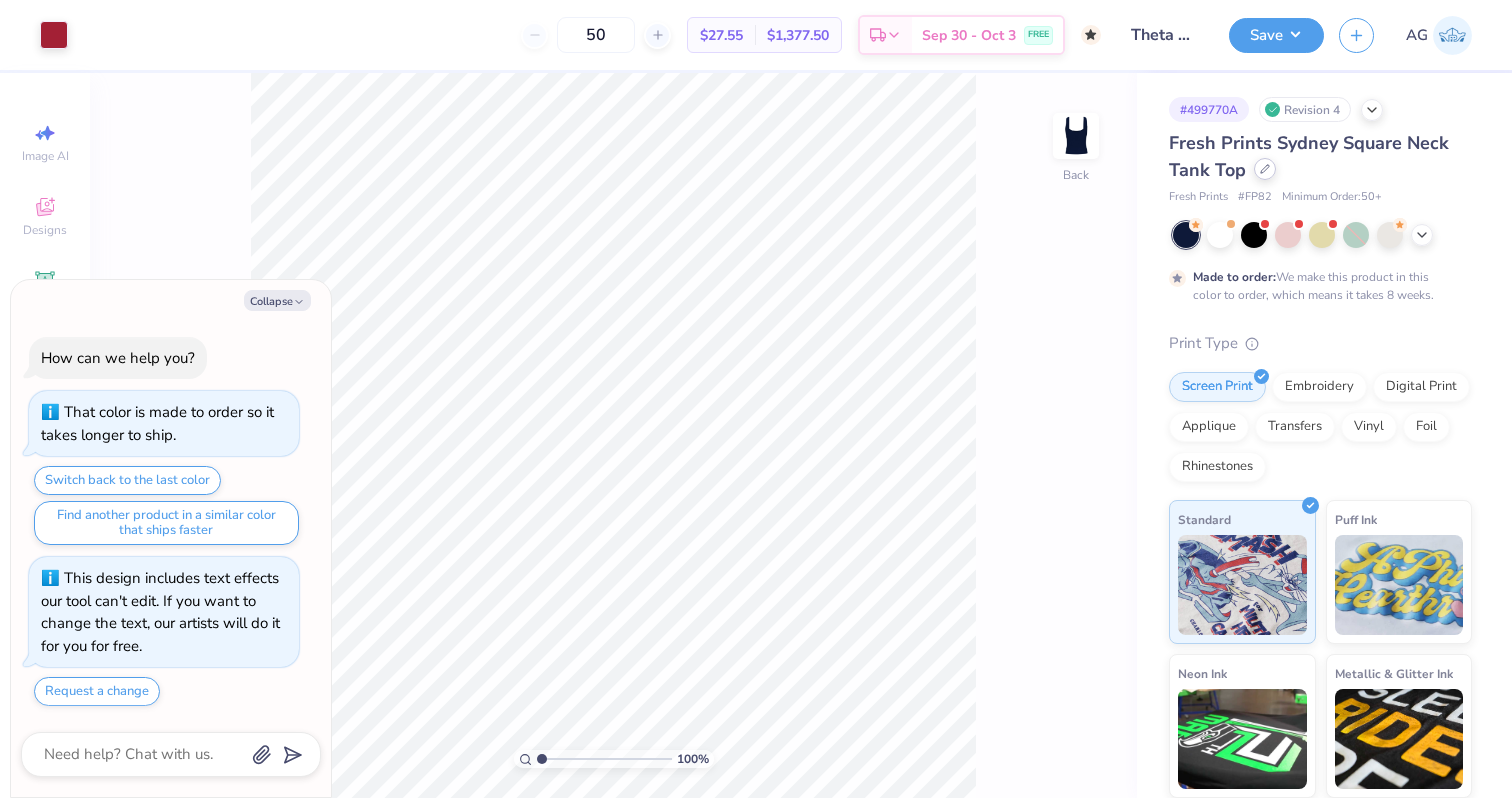 click at bounding box center (1265, 169) 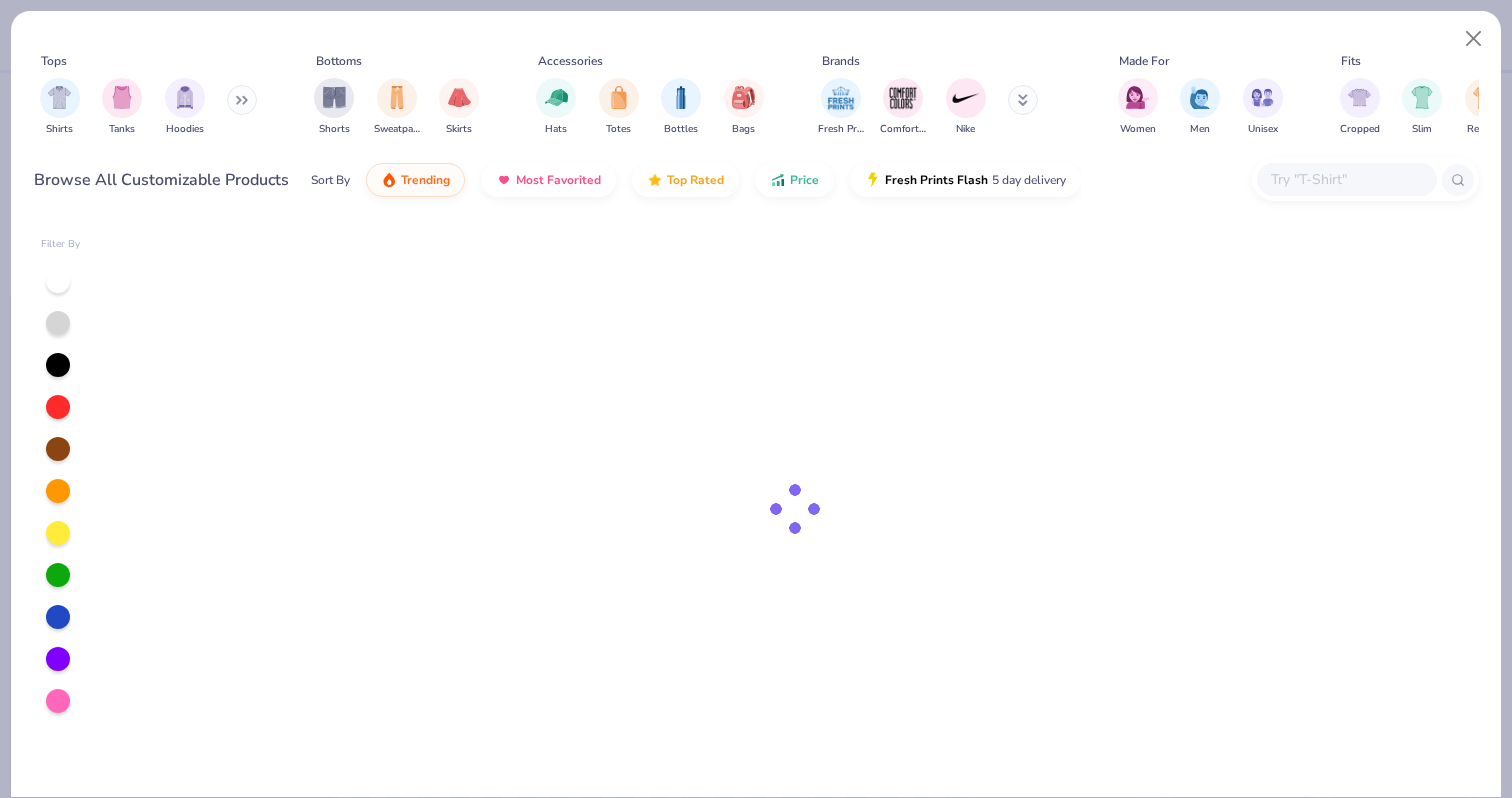 type on "x" 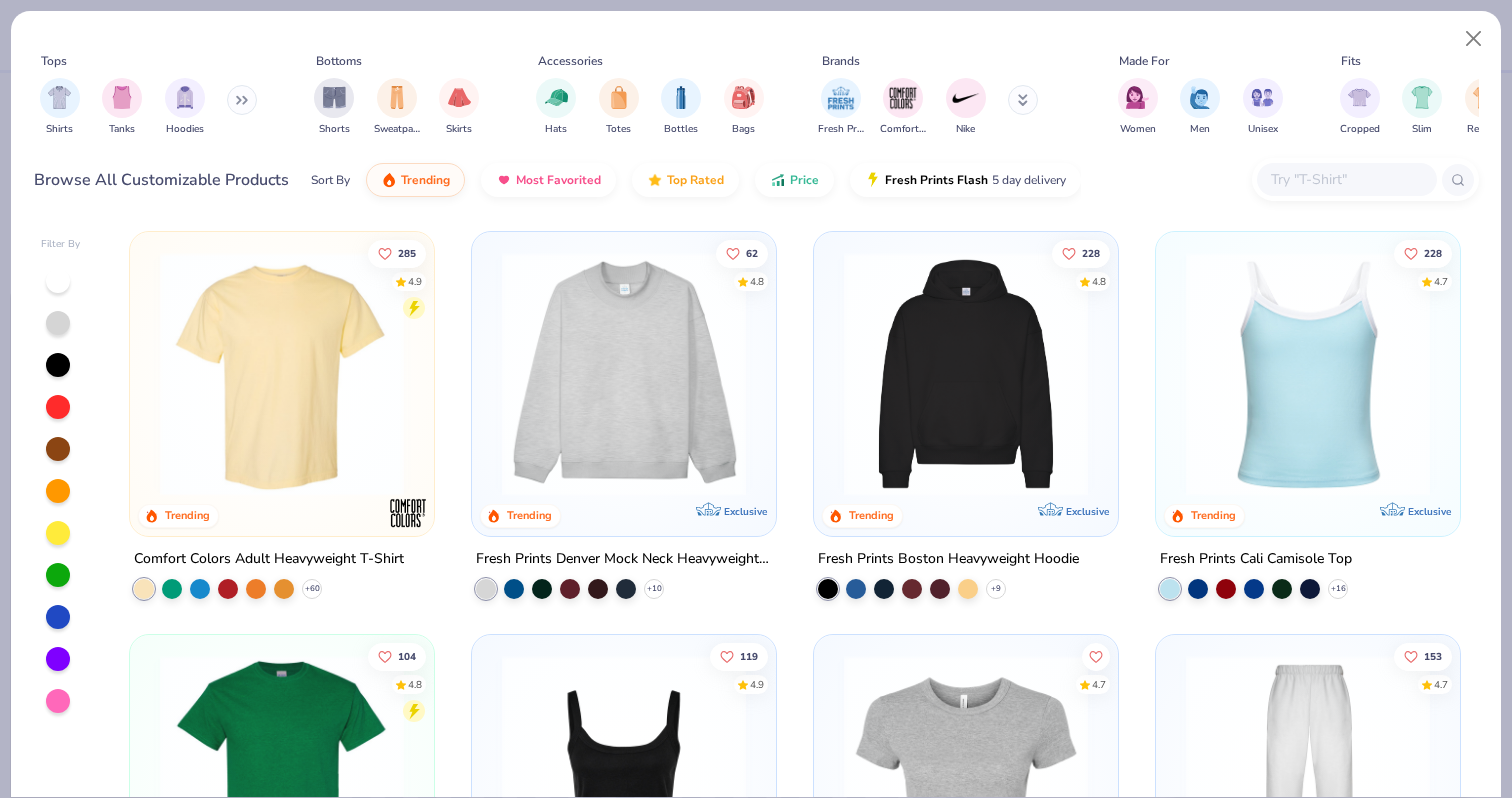 click at bounding box center (1346, 179) 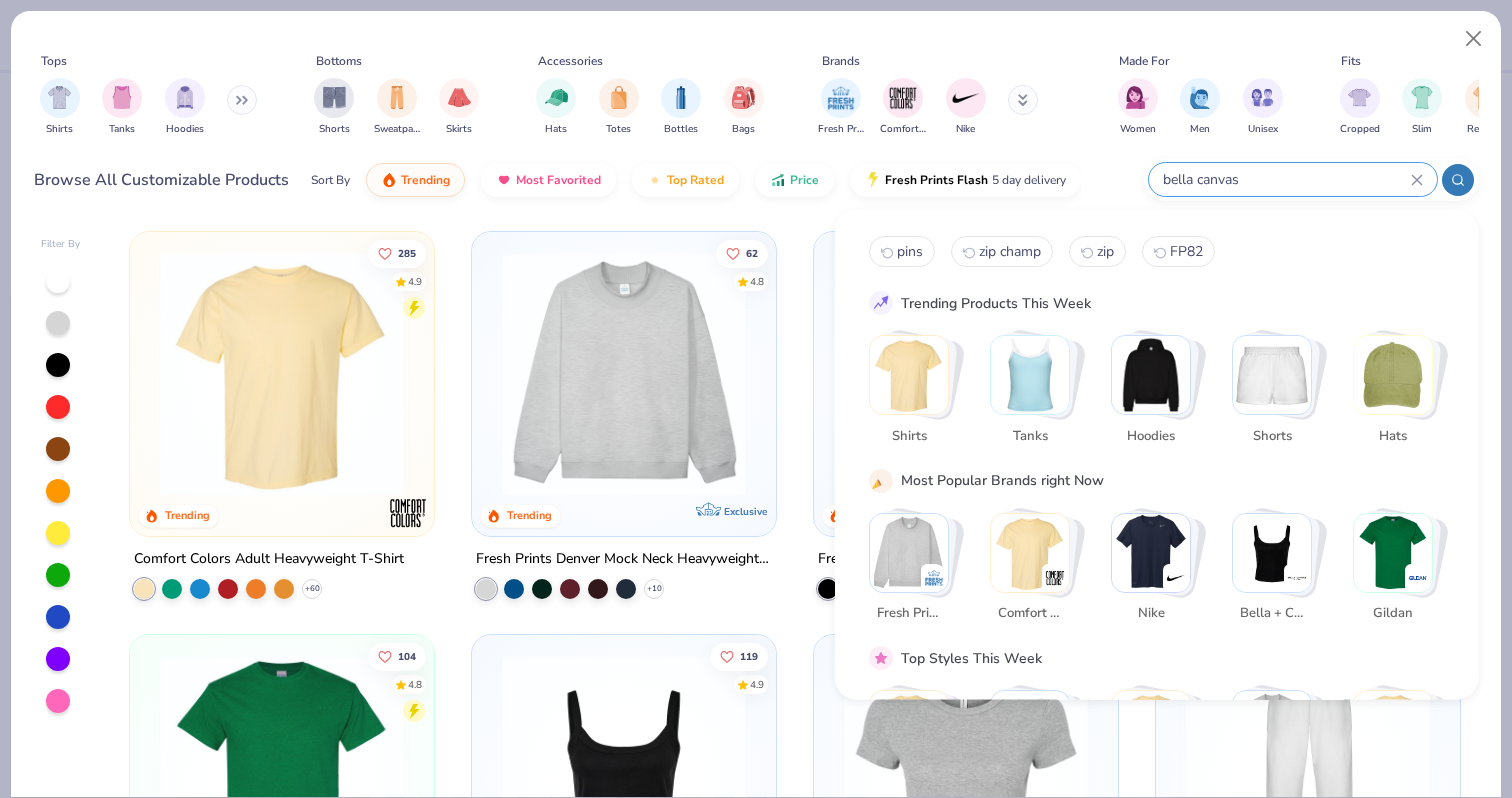 type on "bella canvas" 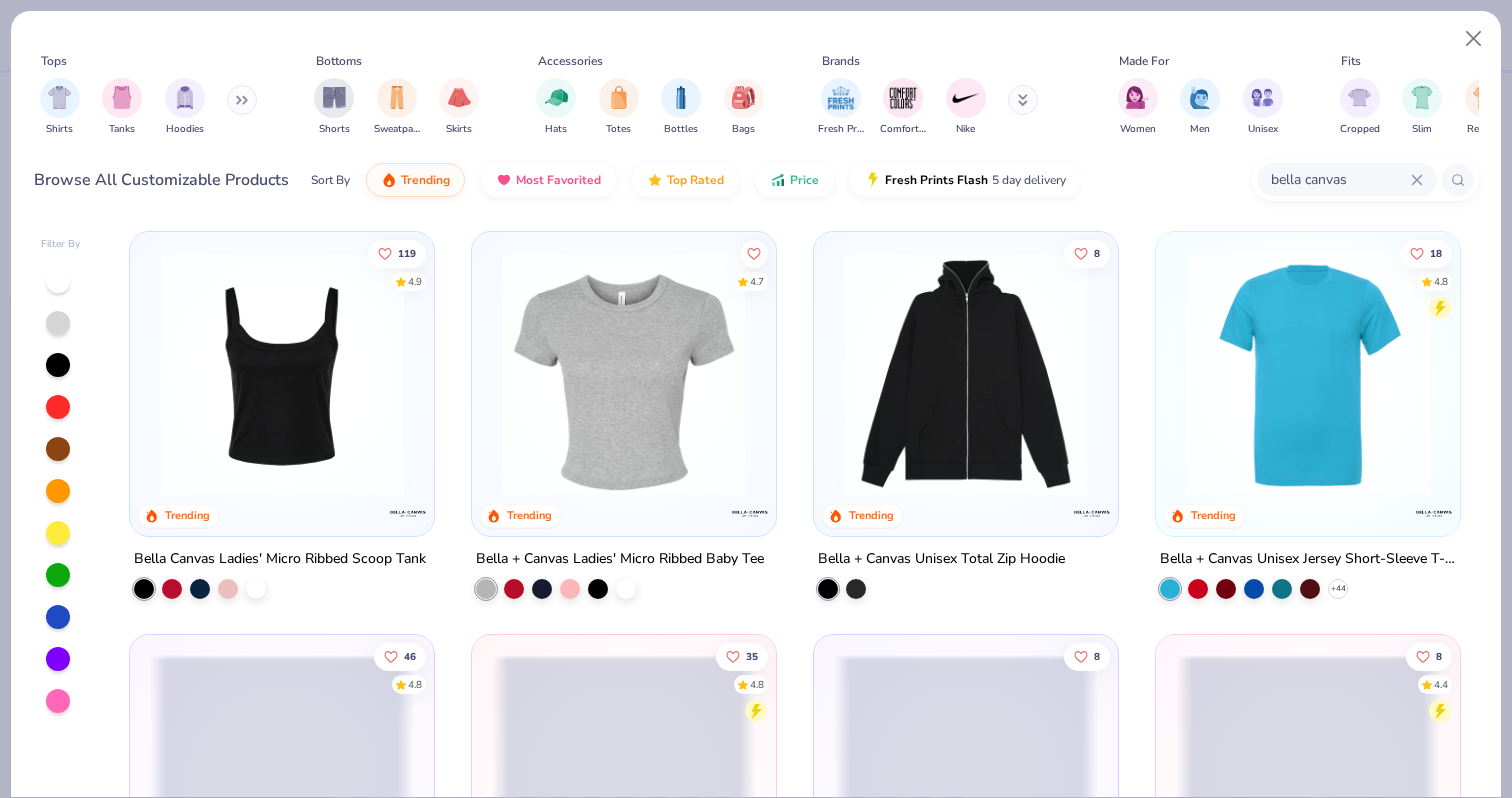click at bounding box center (282, 374) 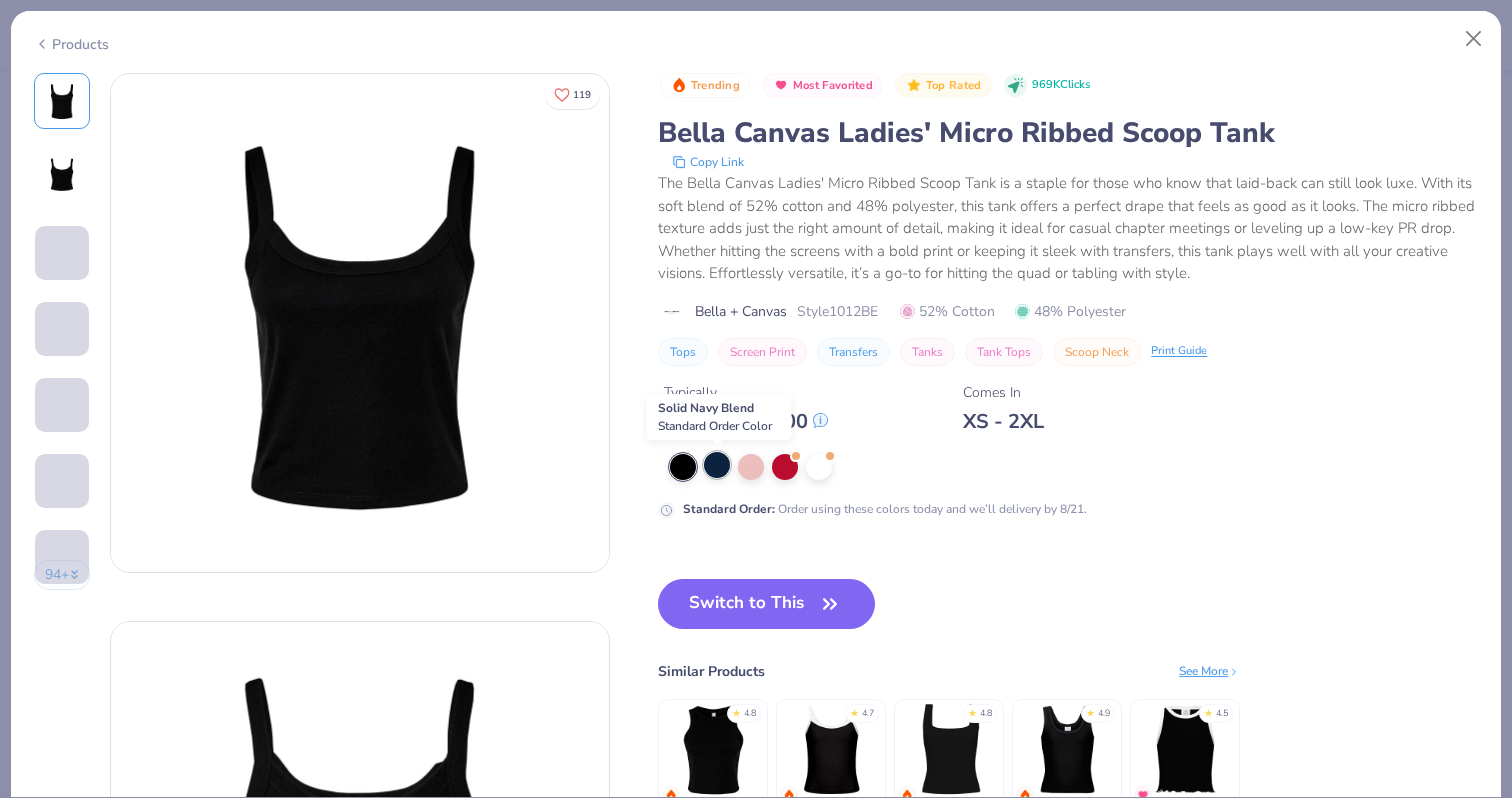click at bounding box center [717, 465] 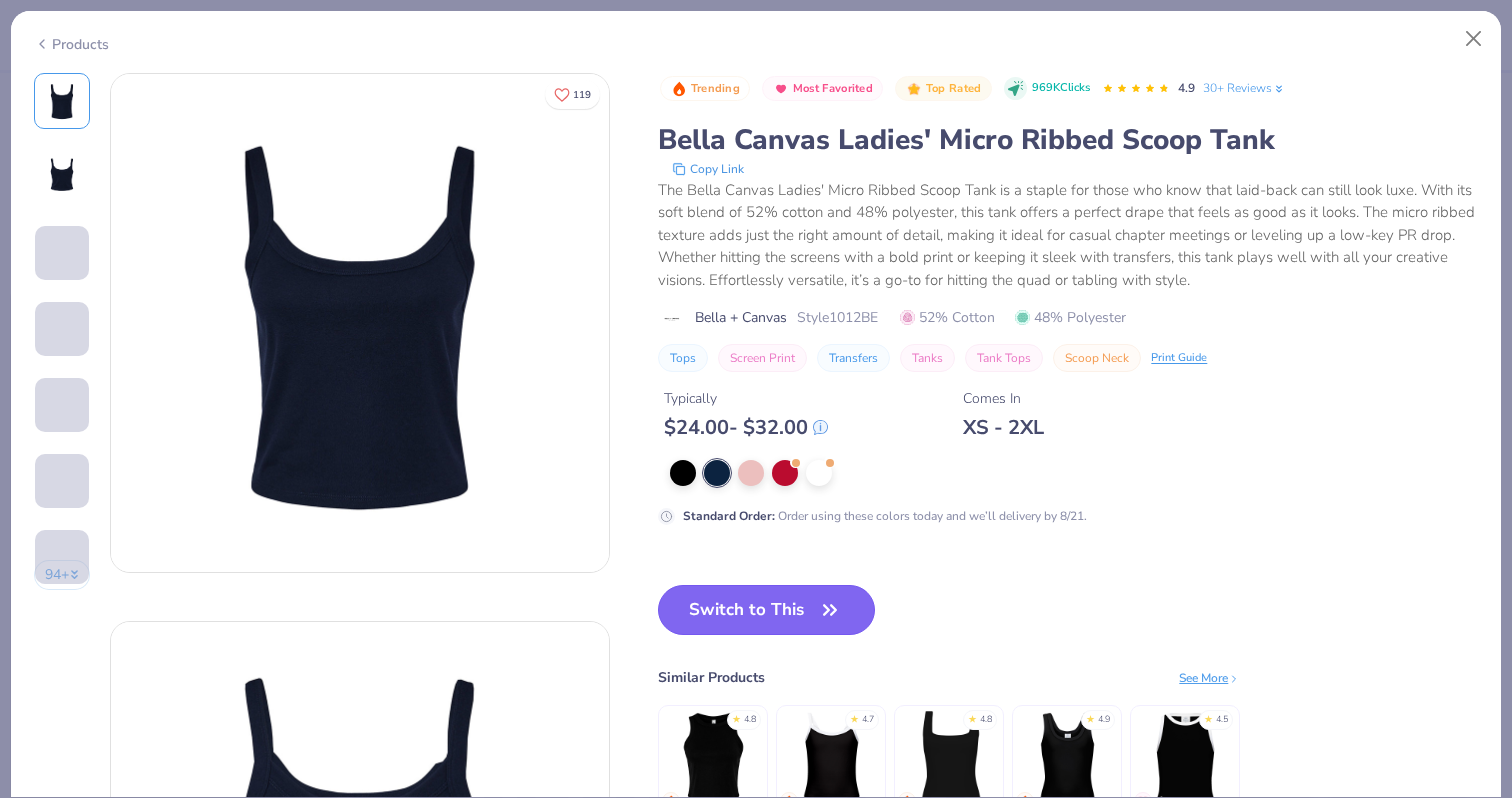 click on "Switch to This" at bounding box center [766, 610] 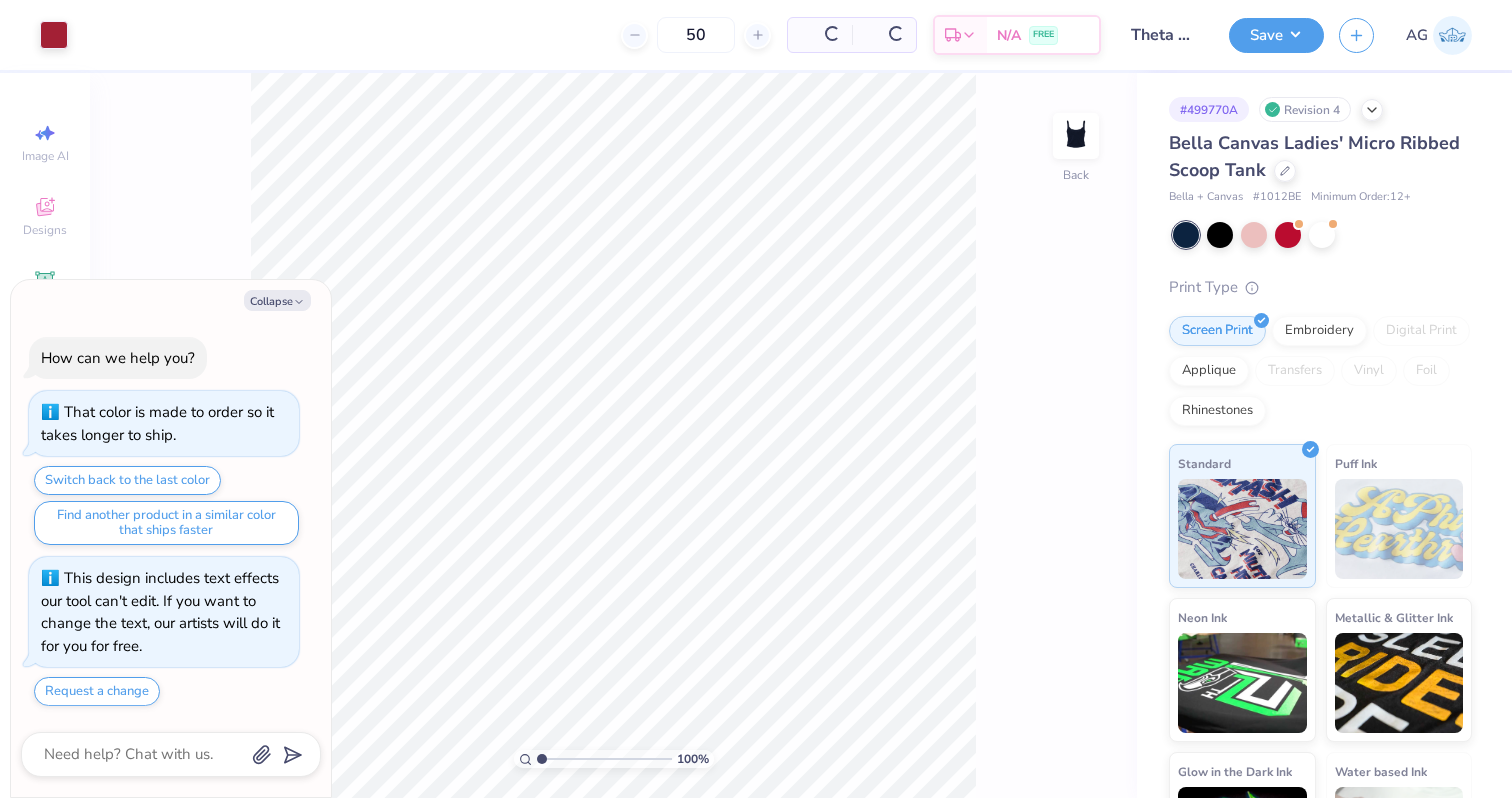 scroll, scrollTop: 39, scrollLeft: 0, axis: vertical 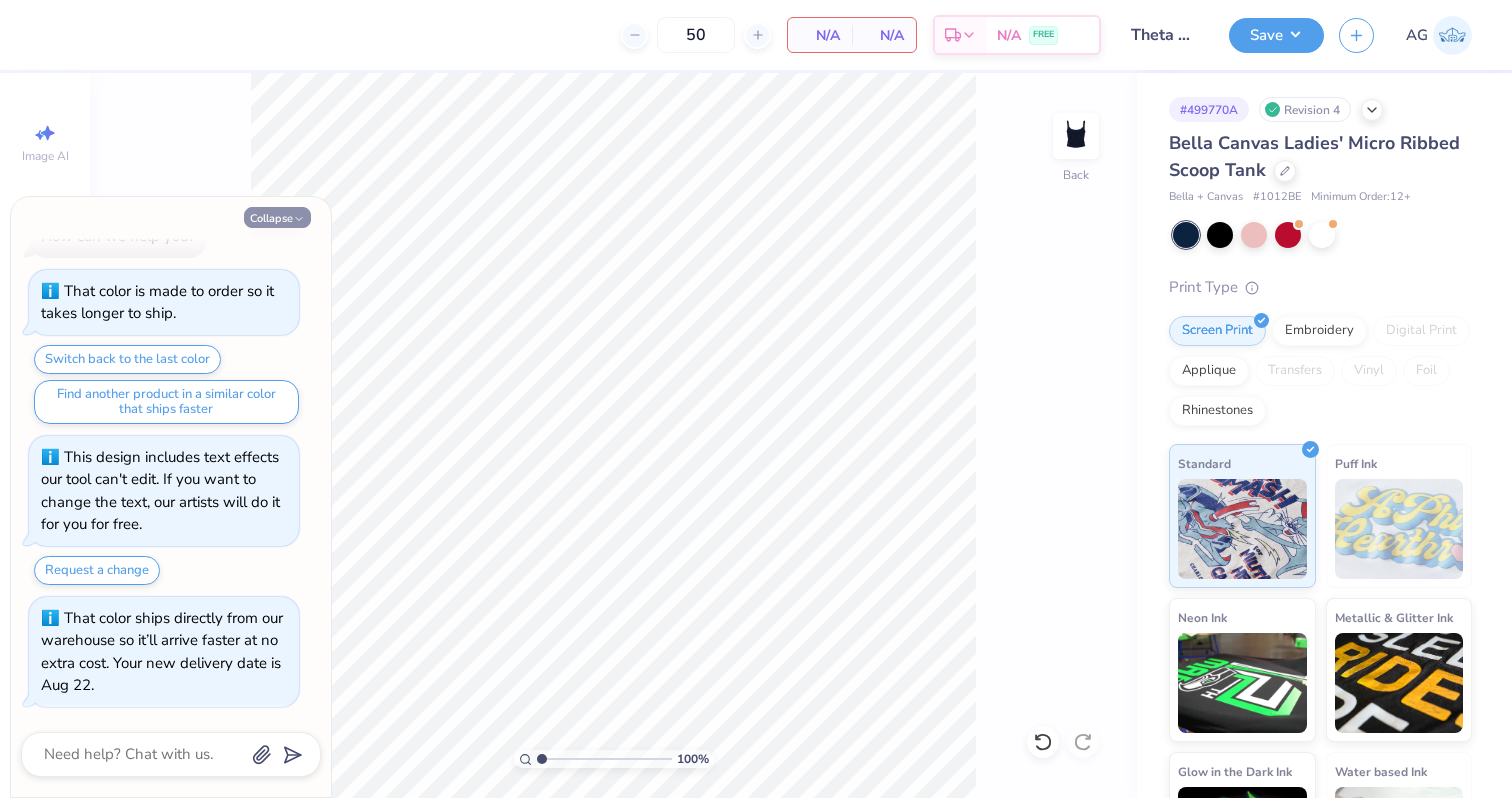 click on "Collapse" at bounding box center (277, 217) 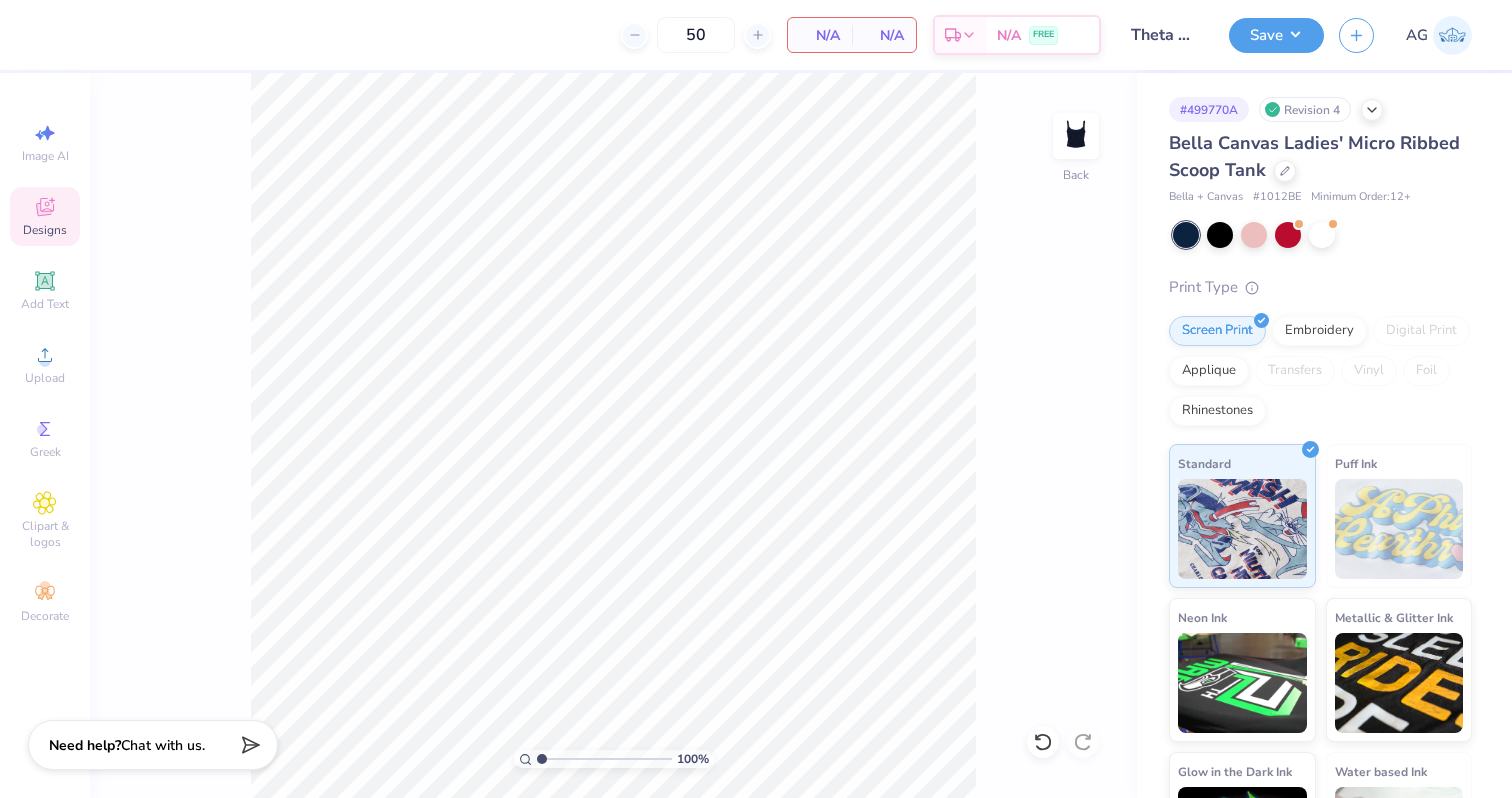 click 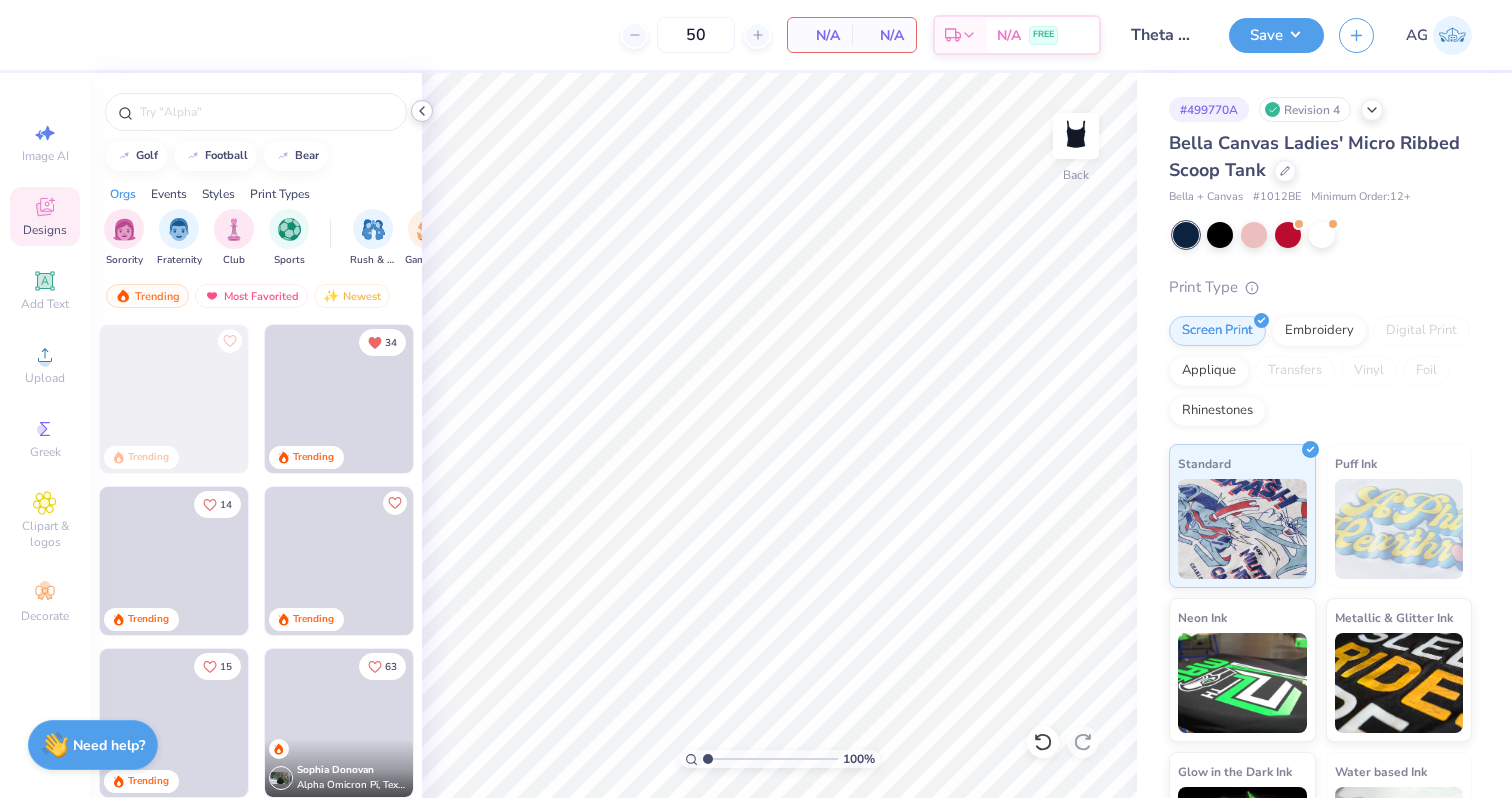 click 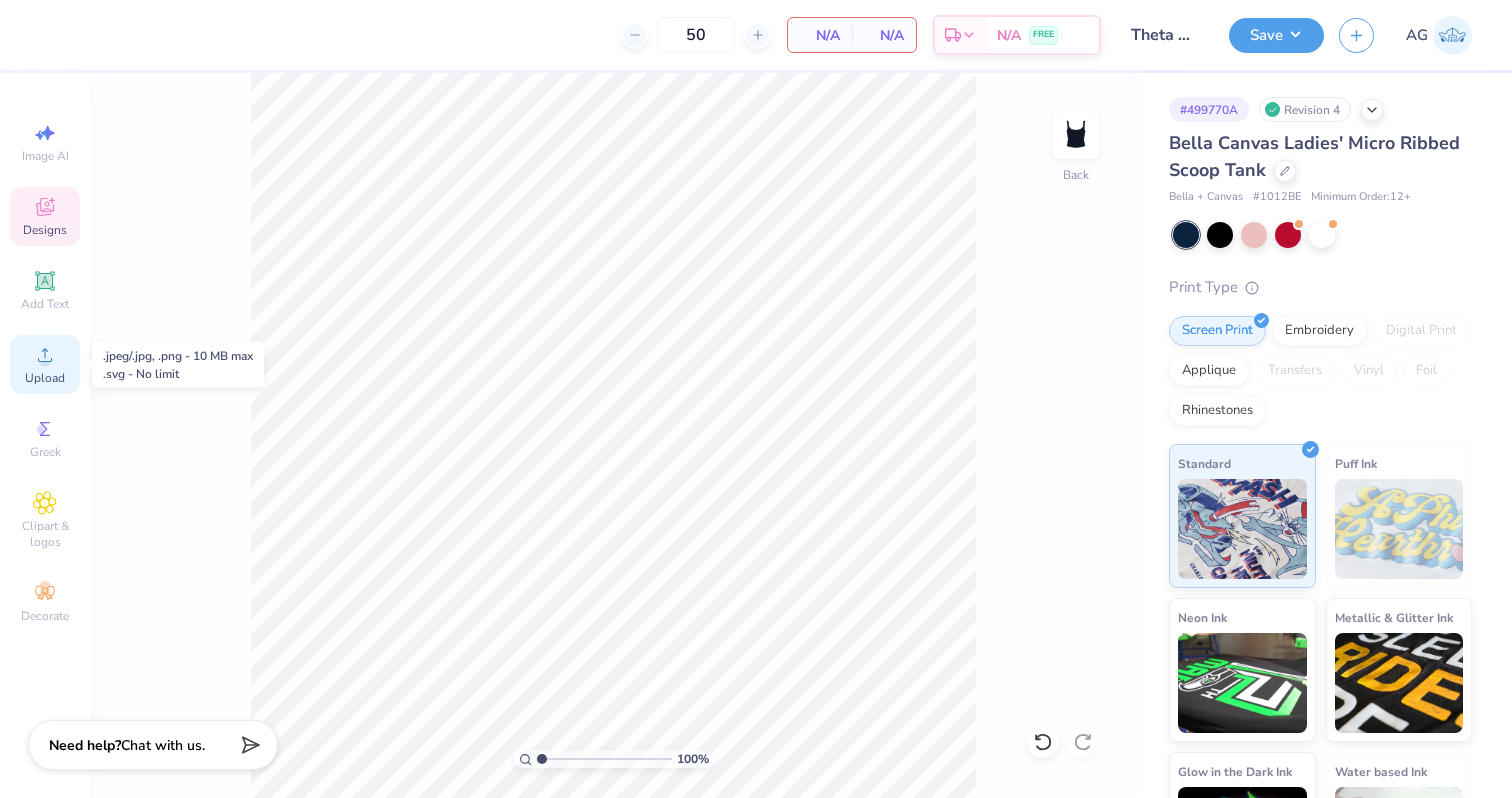 click on "Upload" at bounding box center [45, 378] 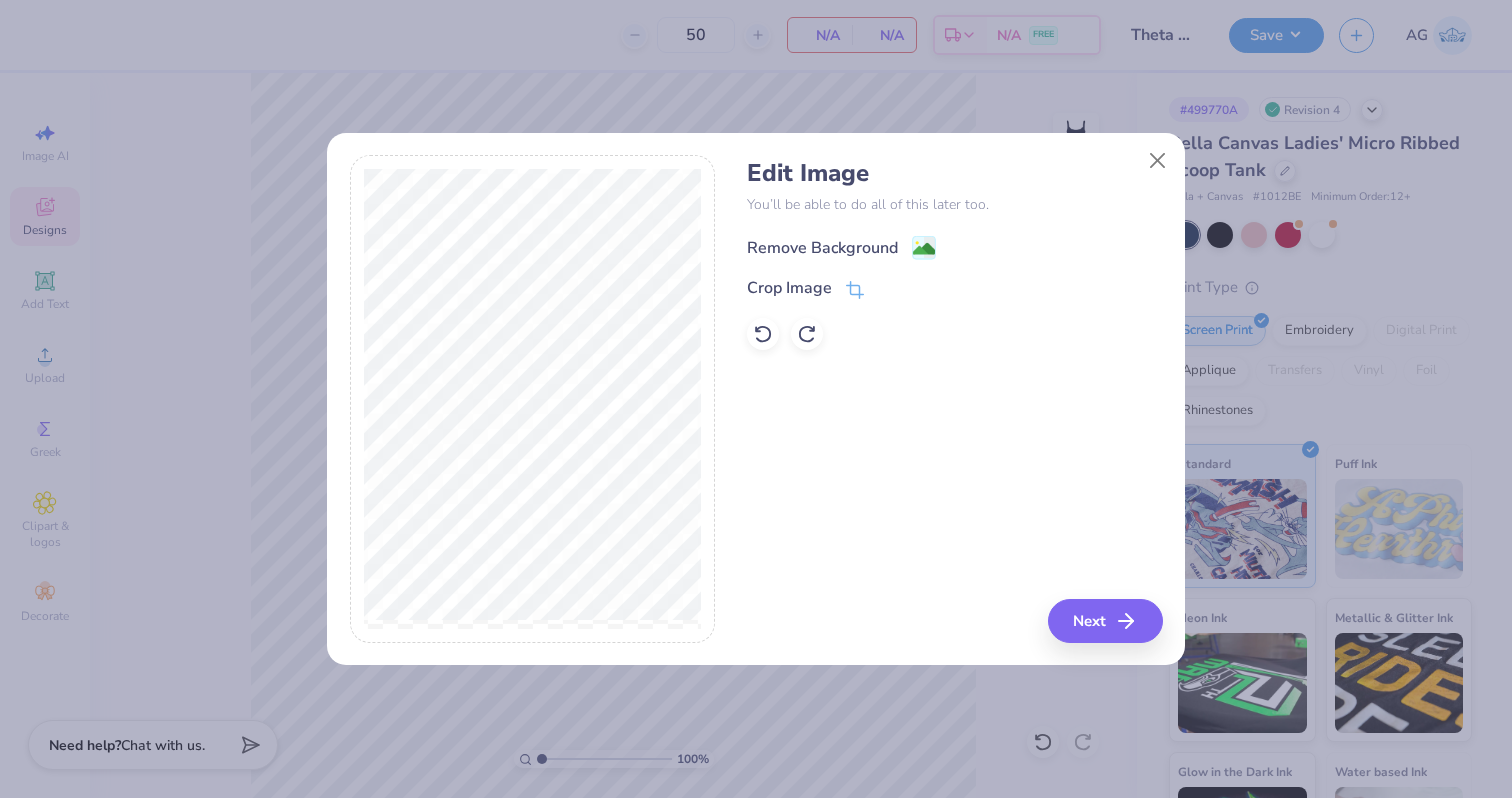 click on "Remove Background" at bounding box center [822, 248] 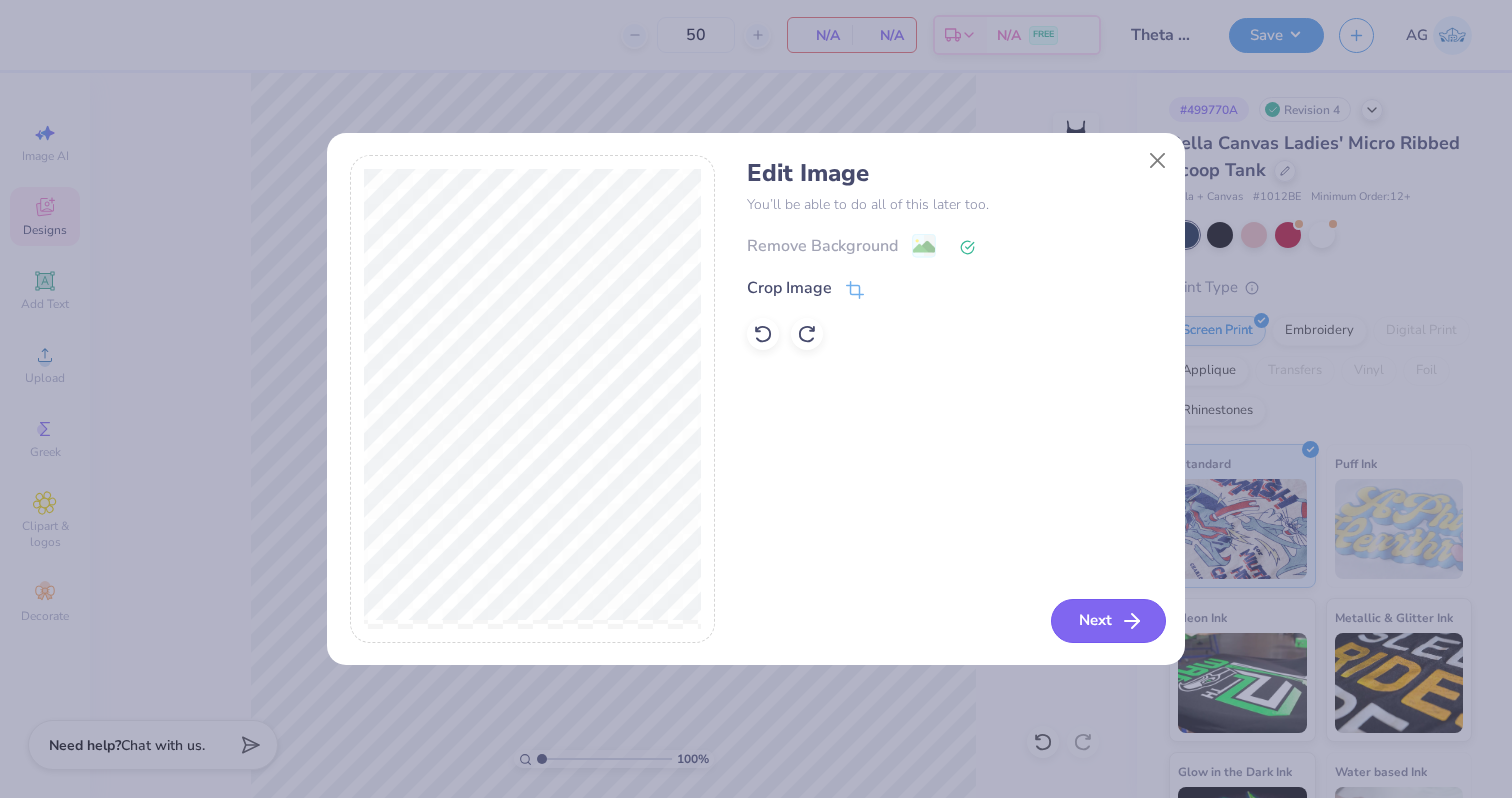 click on "Next" at bounding box center (1108, 621) 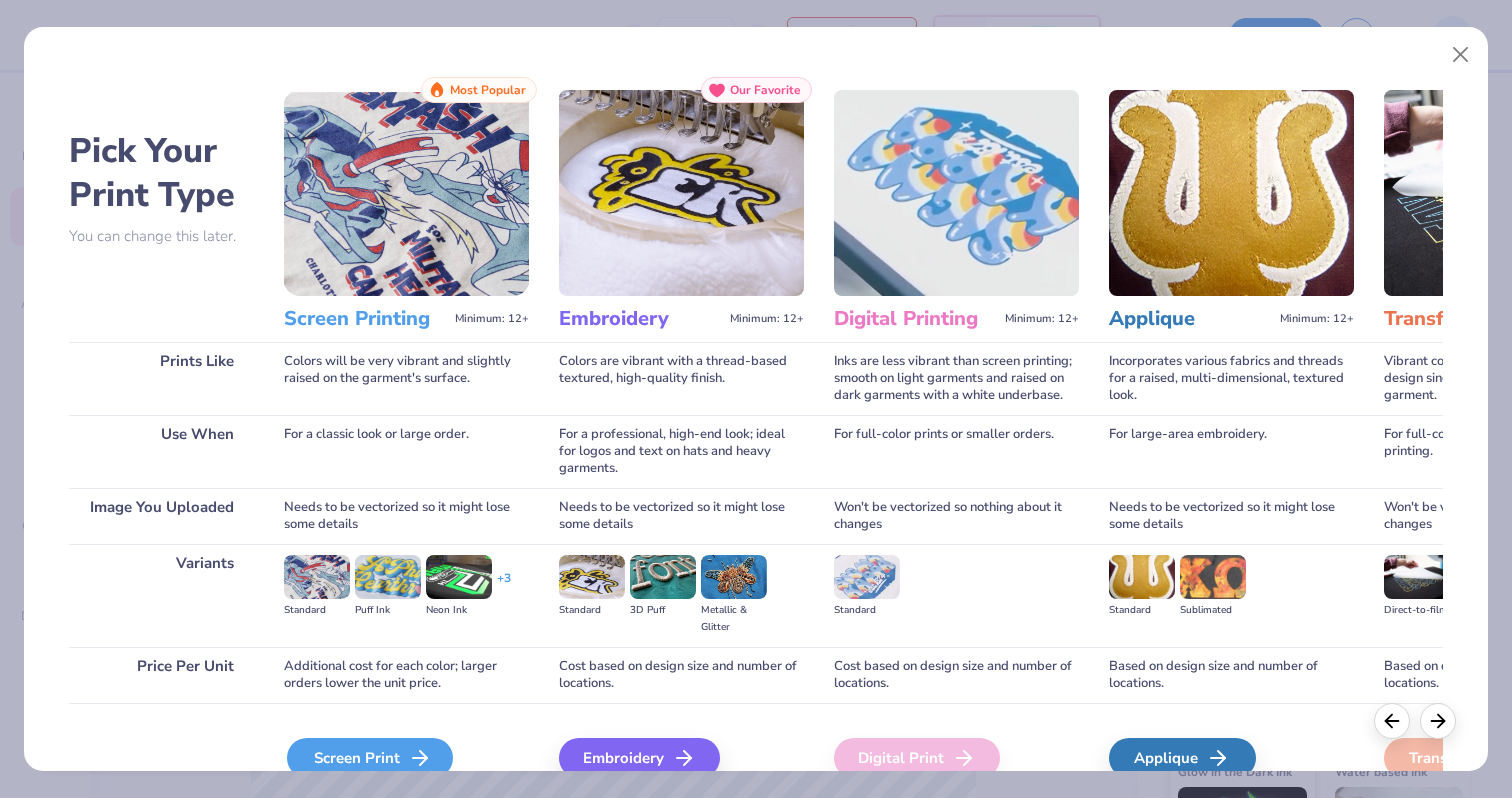 click on "Screen Print" at bounding box center [370, 758] 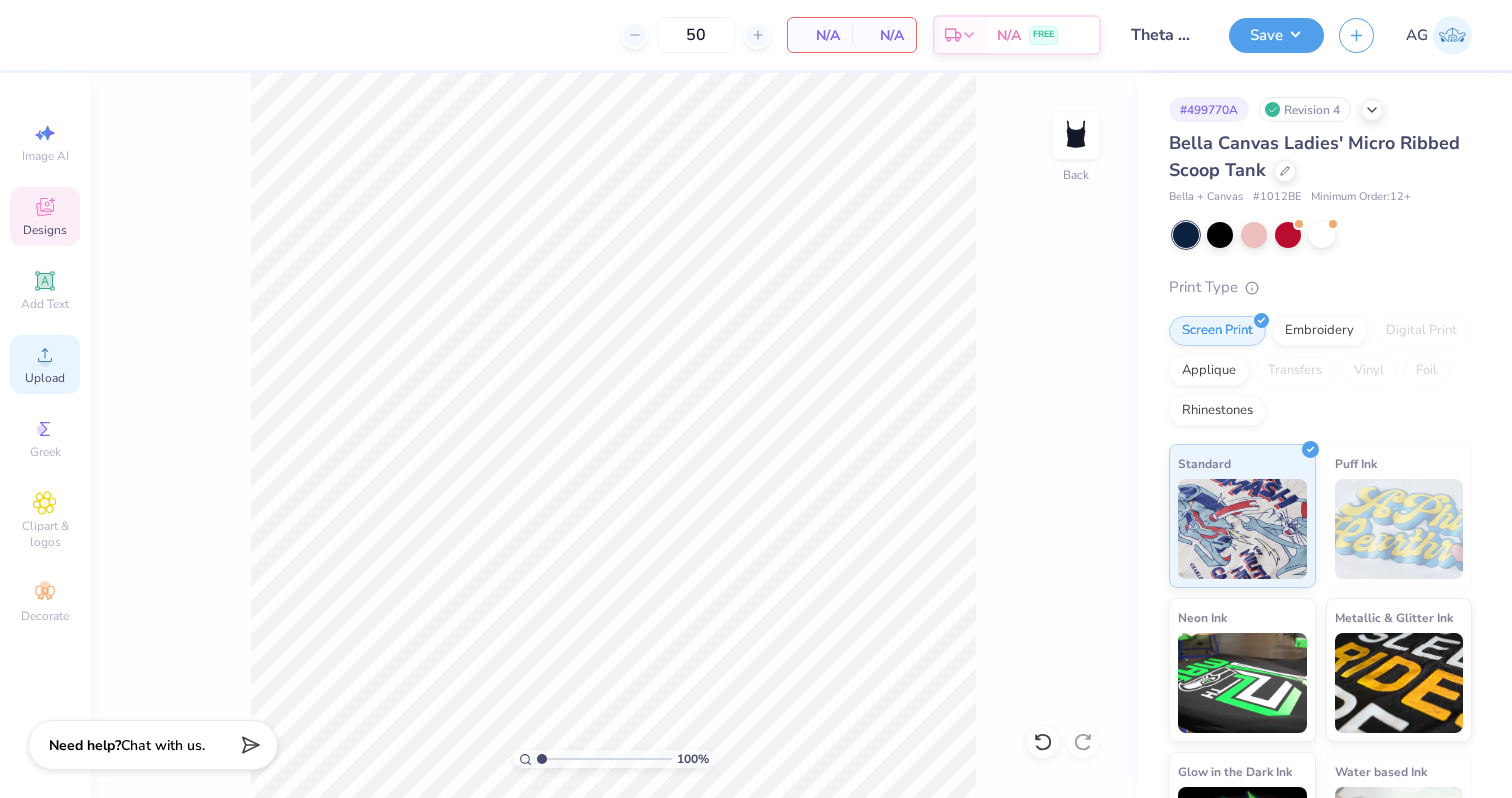 click on "Upload" at bounding box center (45, 378) 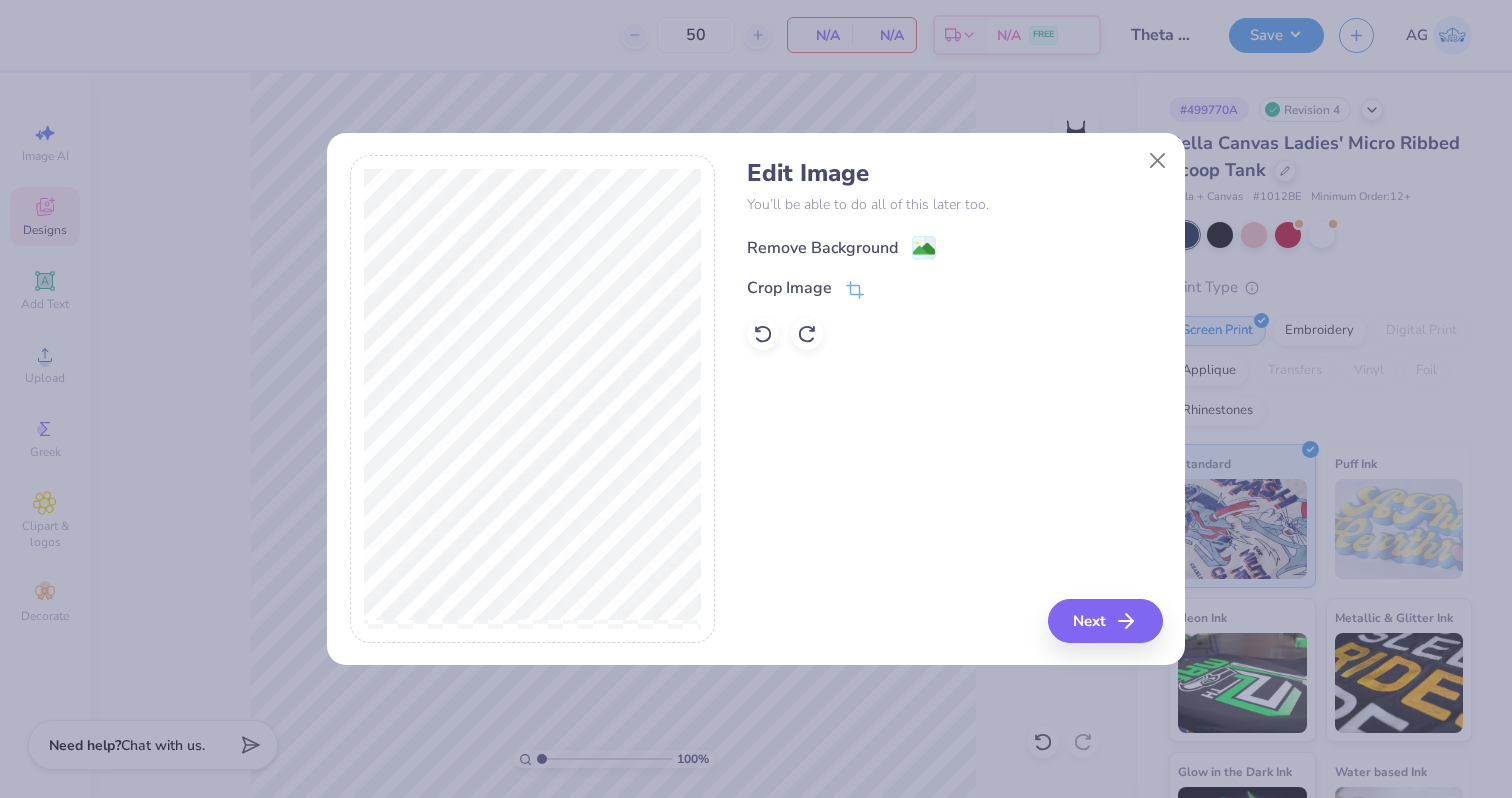 click on "Remove Background" at bounding box center [822, 248] 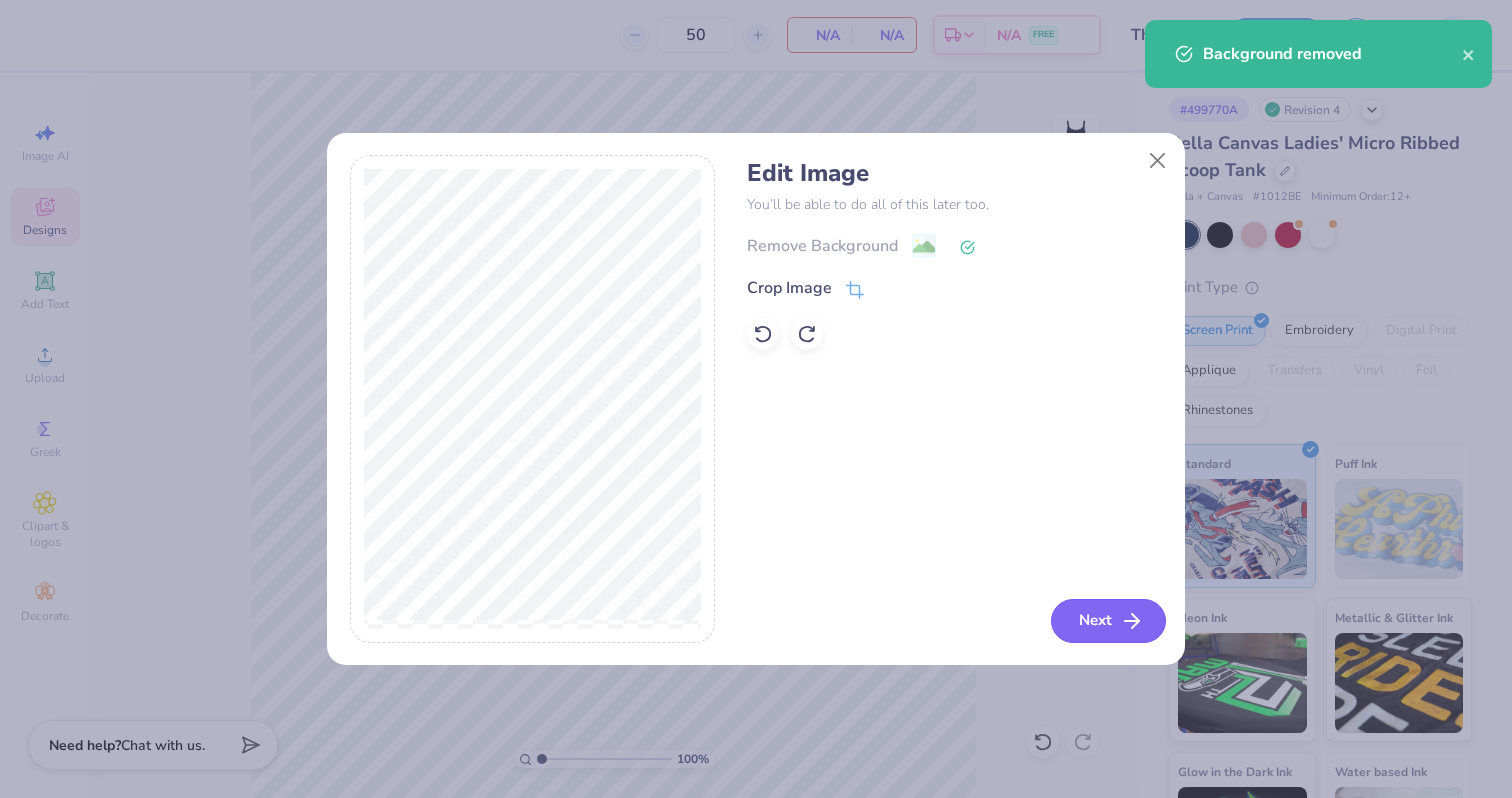 click on "Next" at bounding box center [1108, 621] 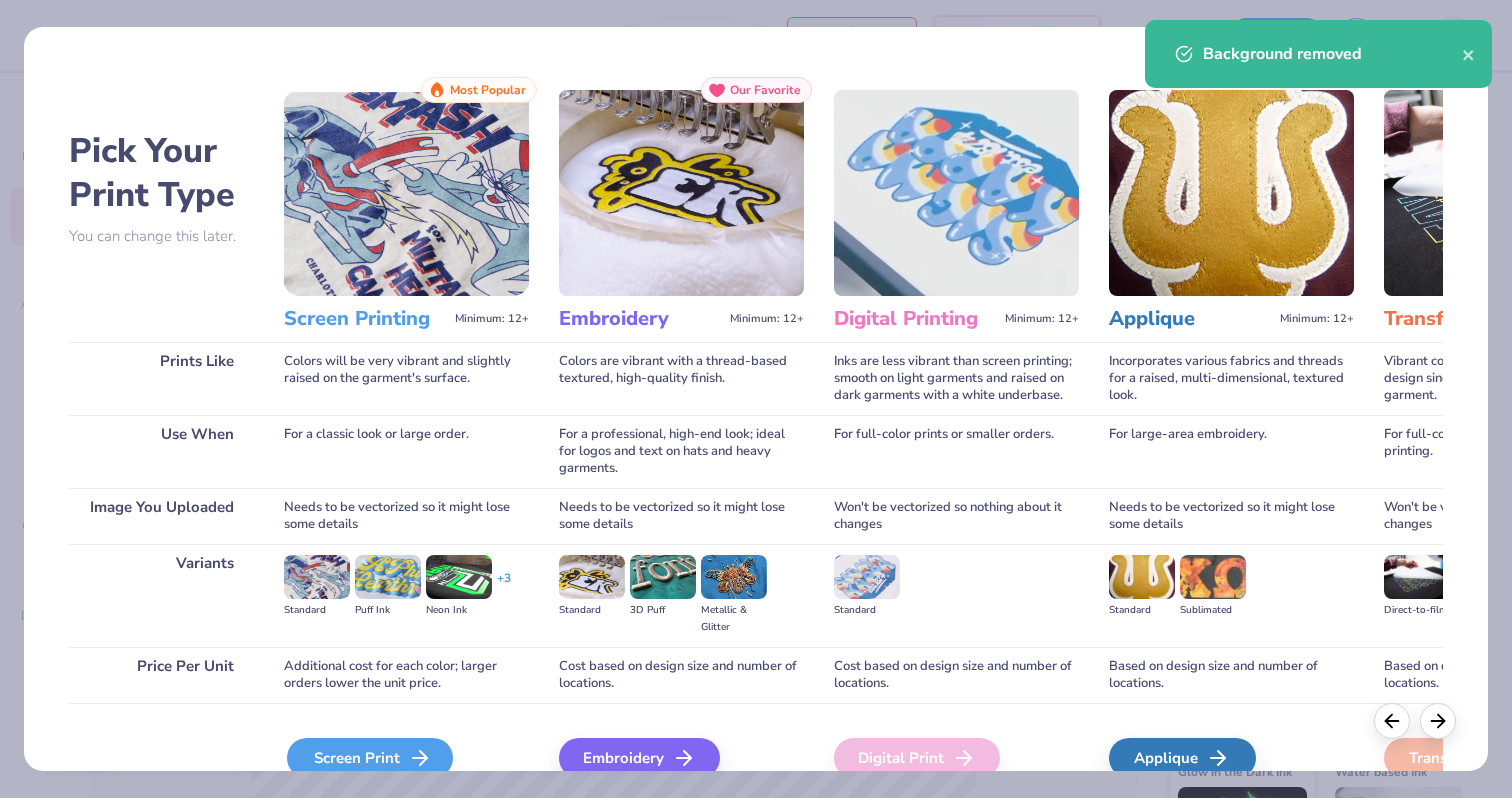 click on "Screen Print" at bounding box center [370, 758] 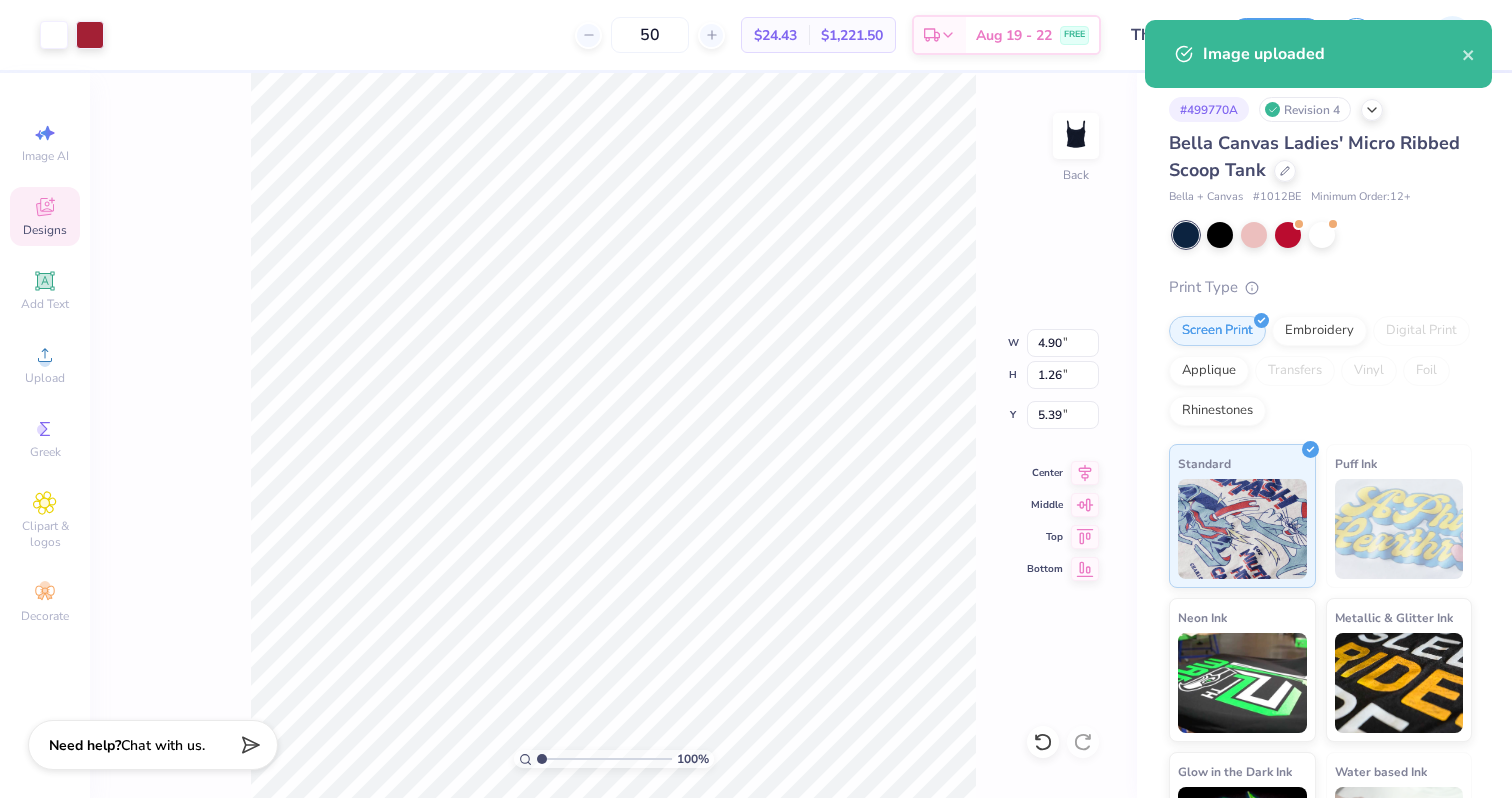 type on "4.90" 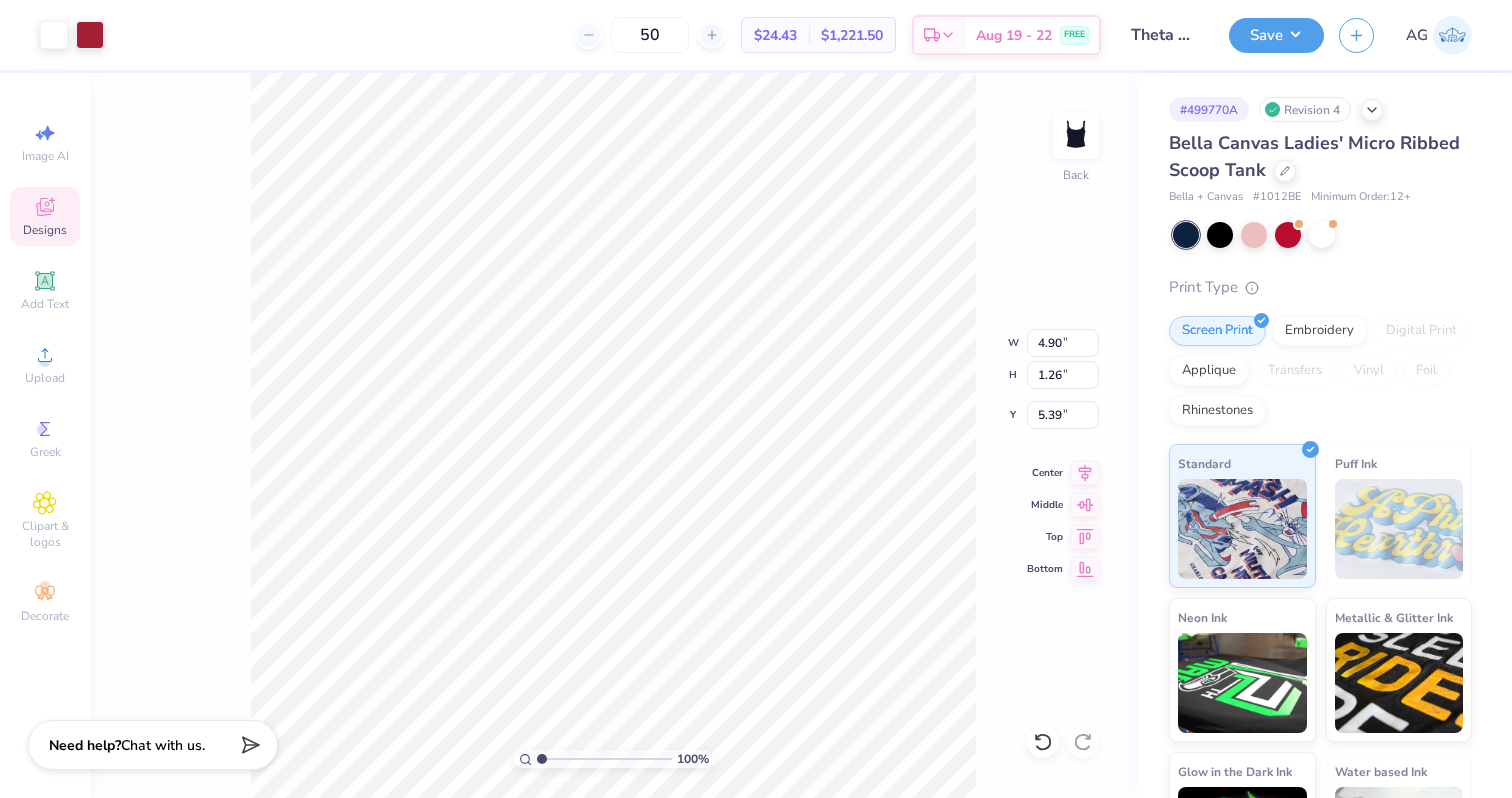type on "1.37" 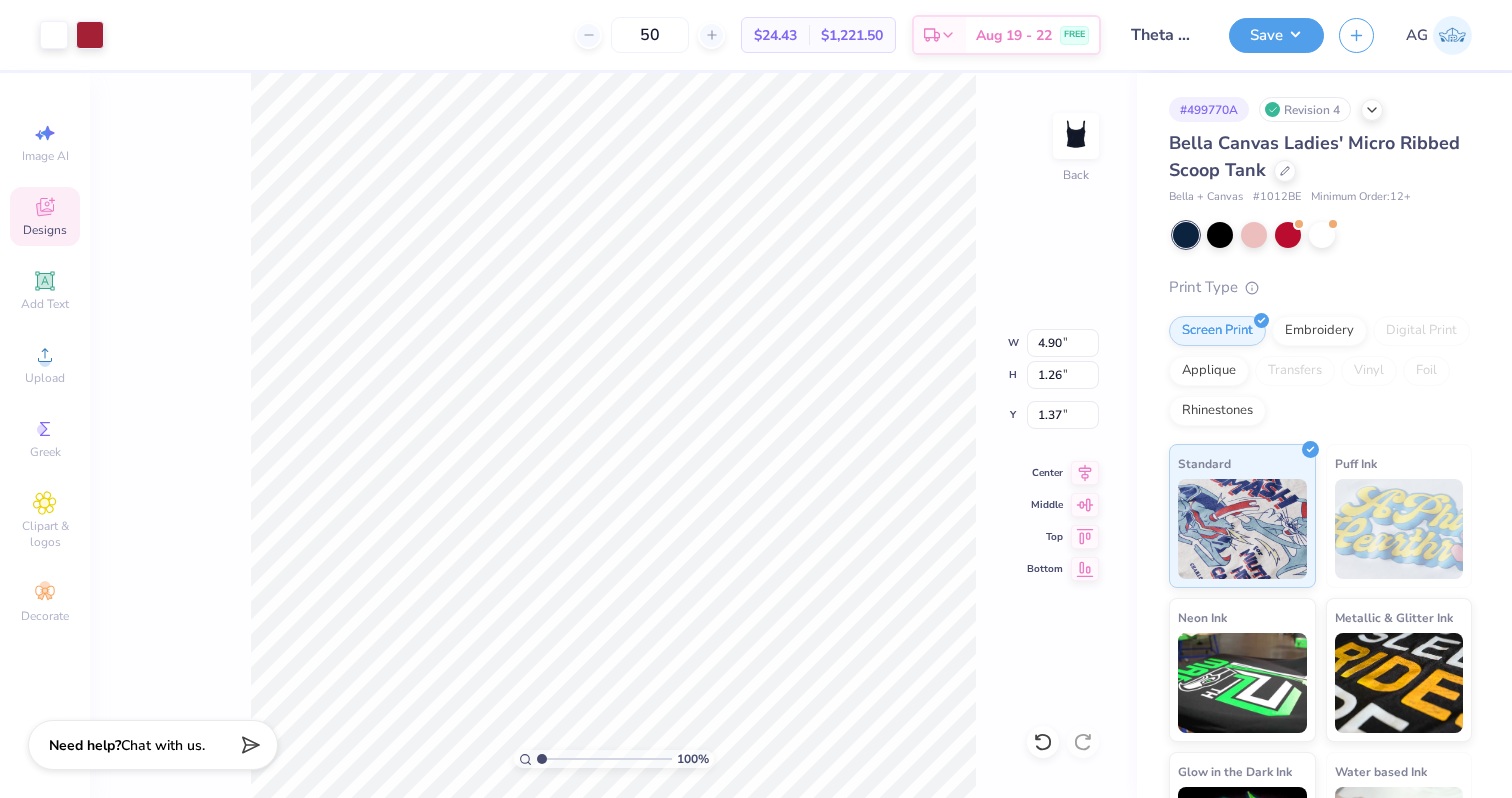 type on "5.27" 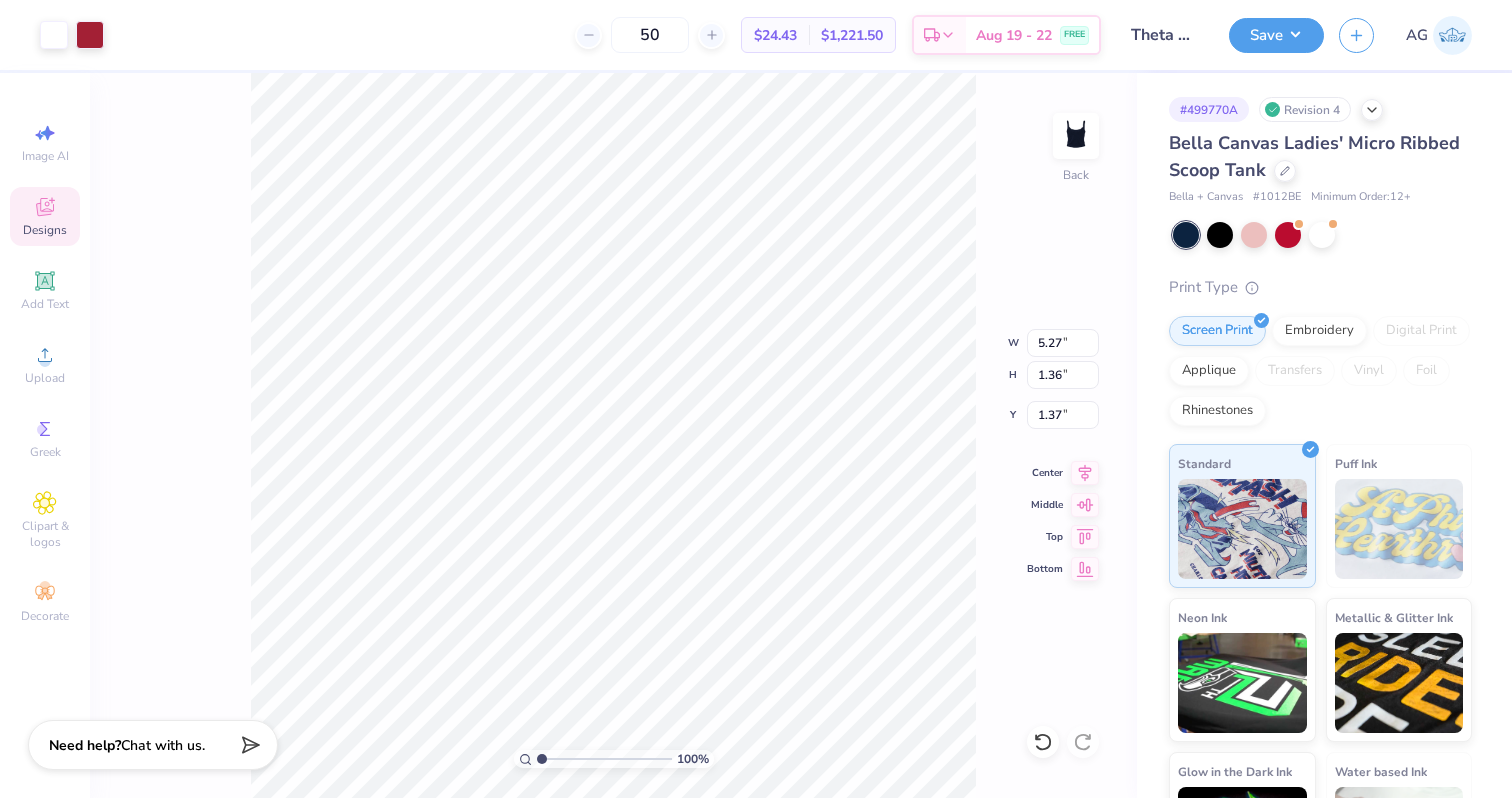 type on "1.32" 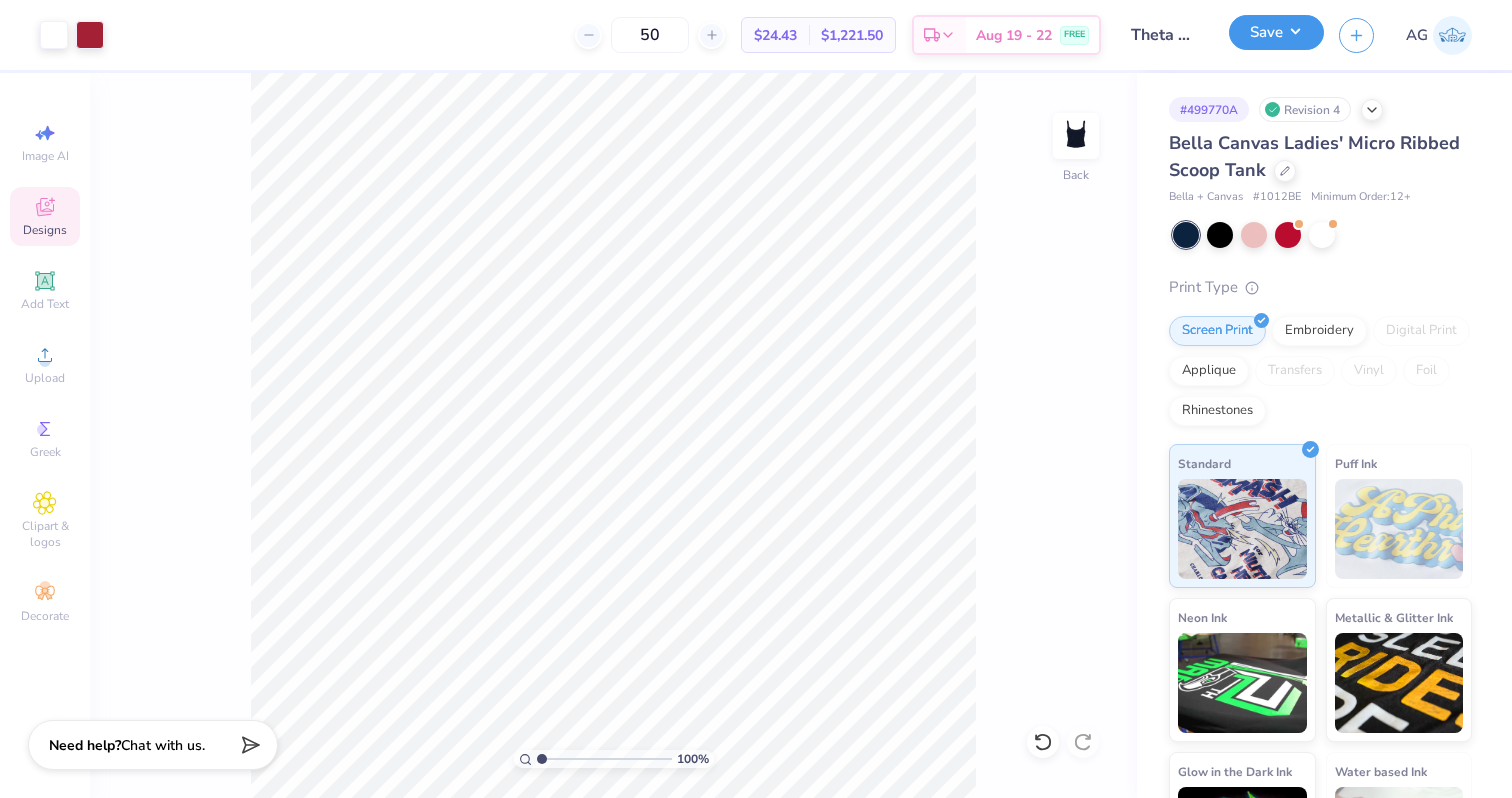 click on "Save" at bounding box center [1276, 32] 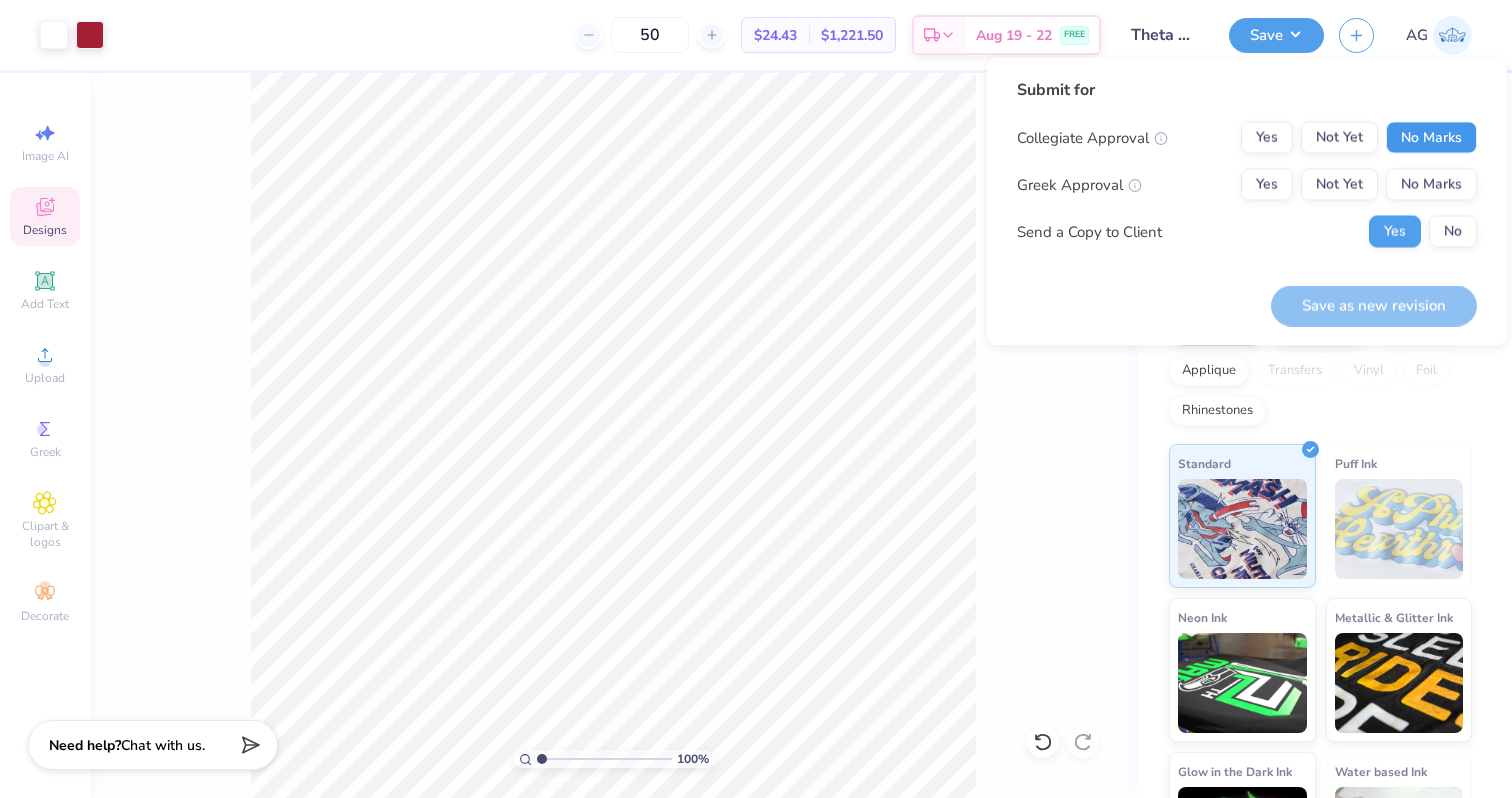 click on "No Marks" at bounding box center [1431, 138] 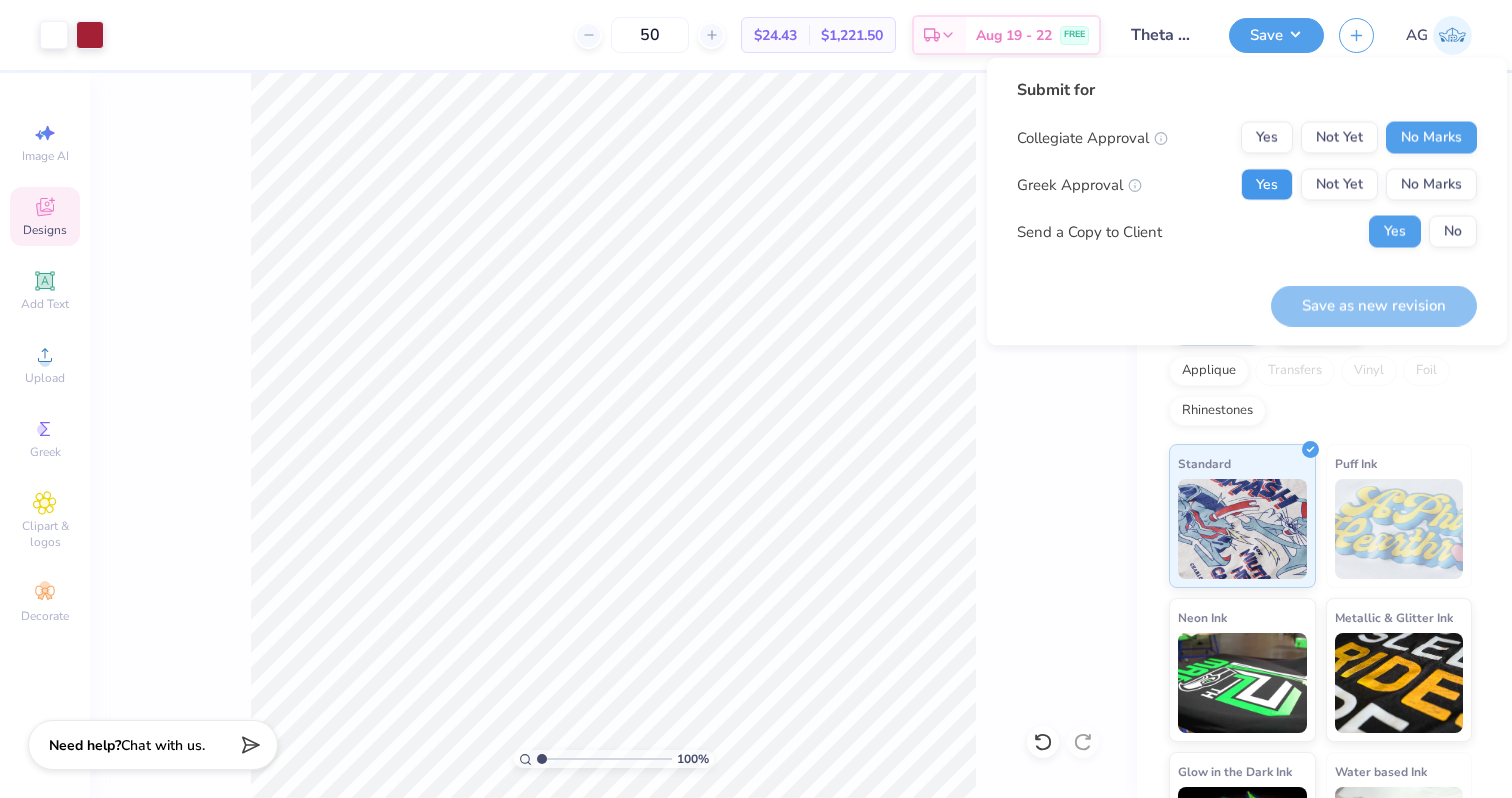 click on "Yes" at bounding box center [1267, 185] 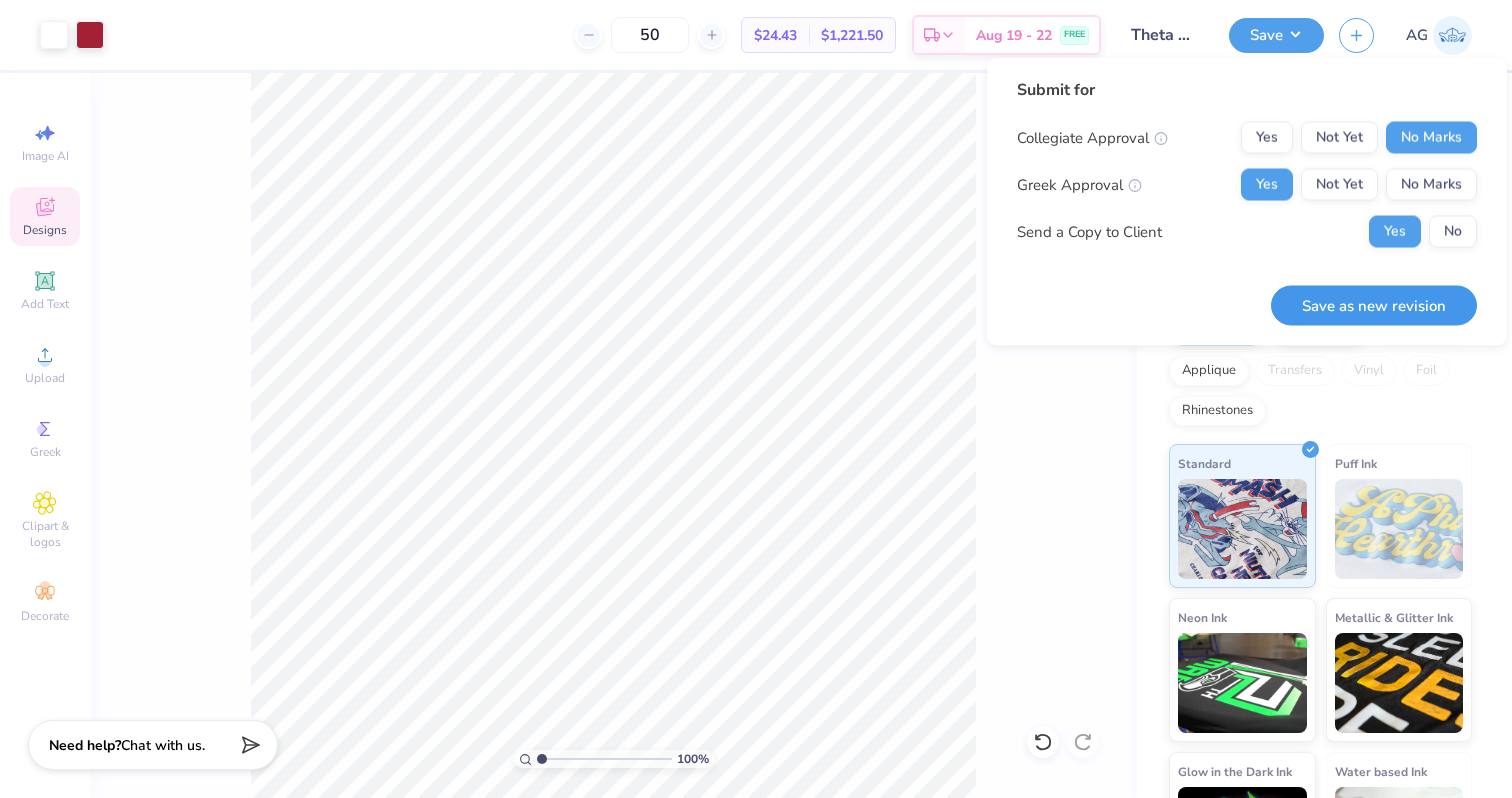 click on "Save as new revision" at bounding box center (1374, 305) 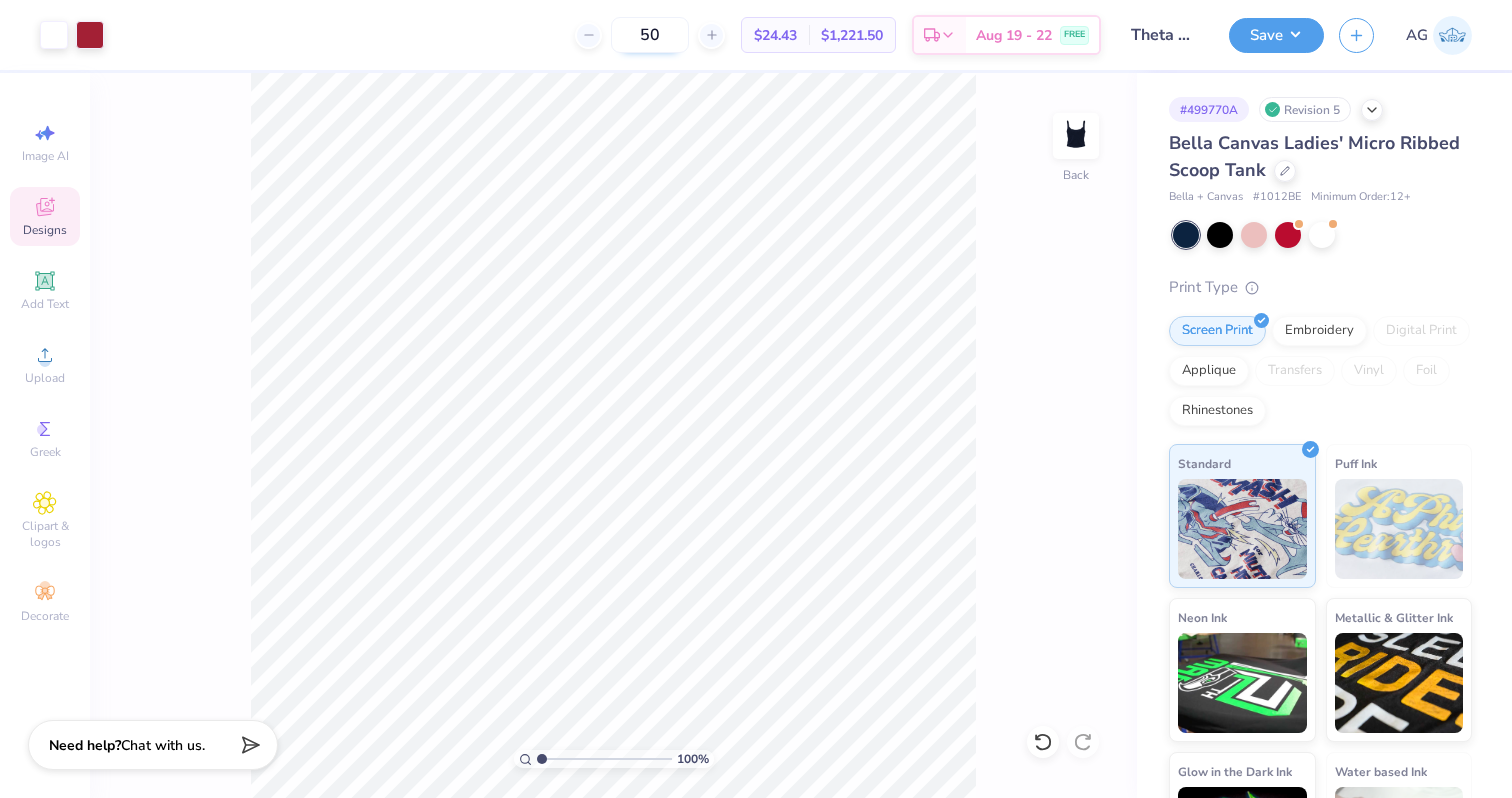 drag, startPoint x: 667, startPoint y: 27, endPoint x: 606, endPoint y: 25, distance: 61.03278 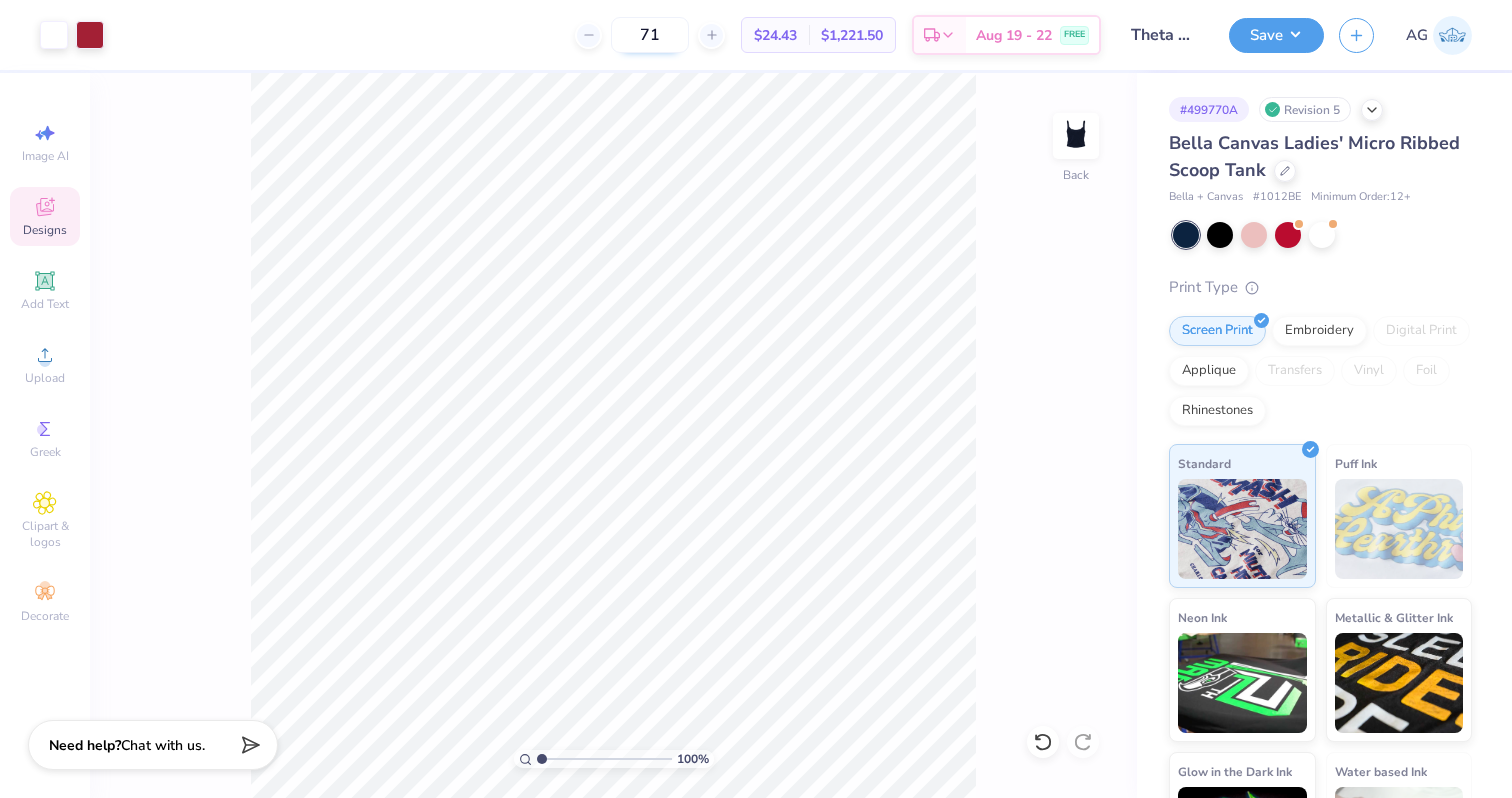 type on "71" 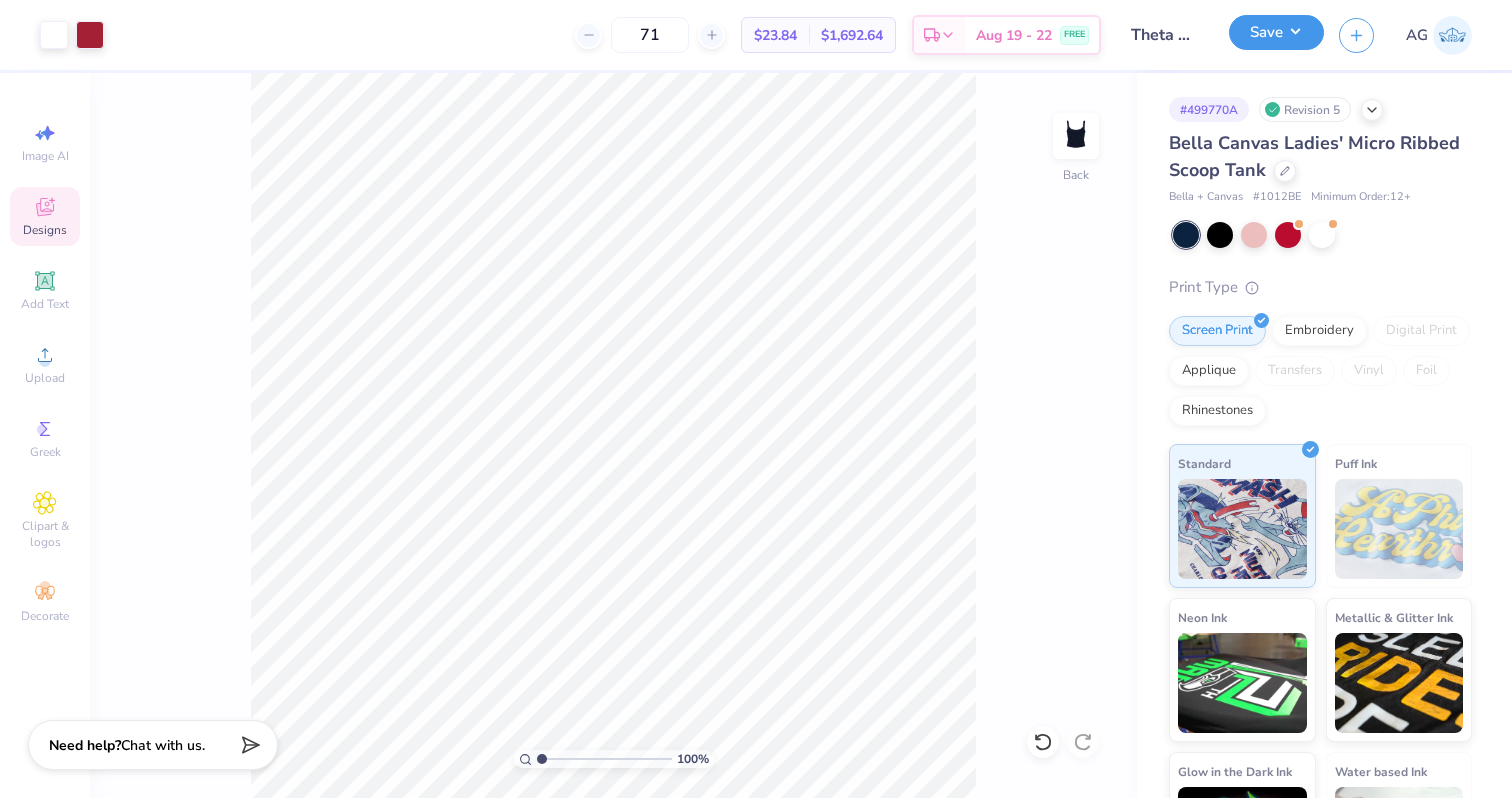 click on "Save" at bounding box center [1276, 32] 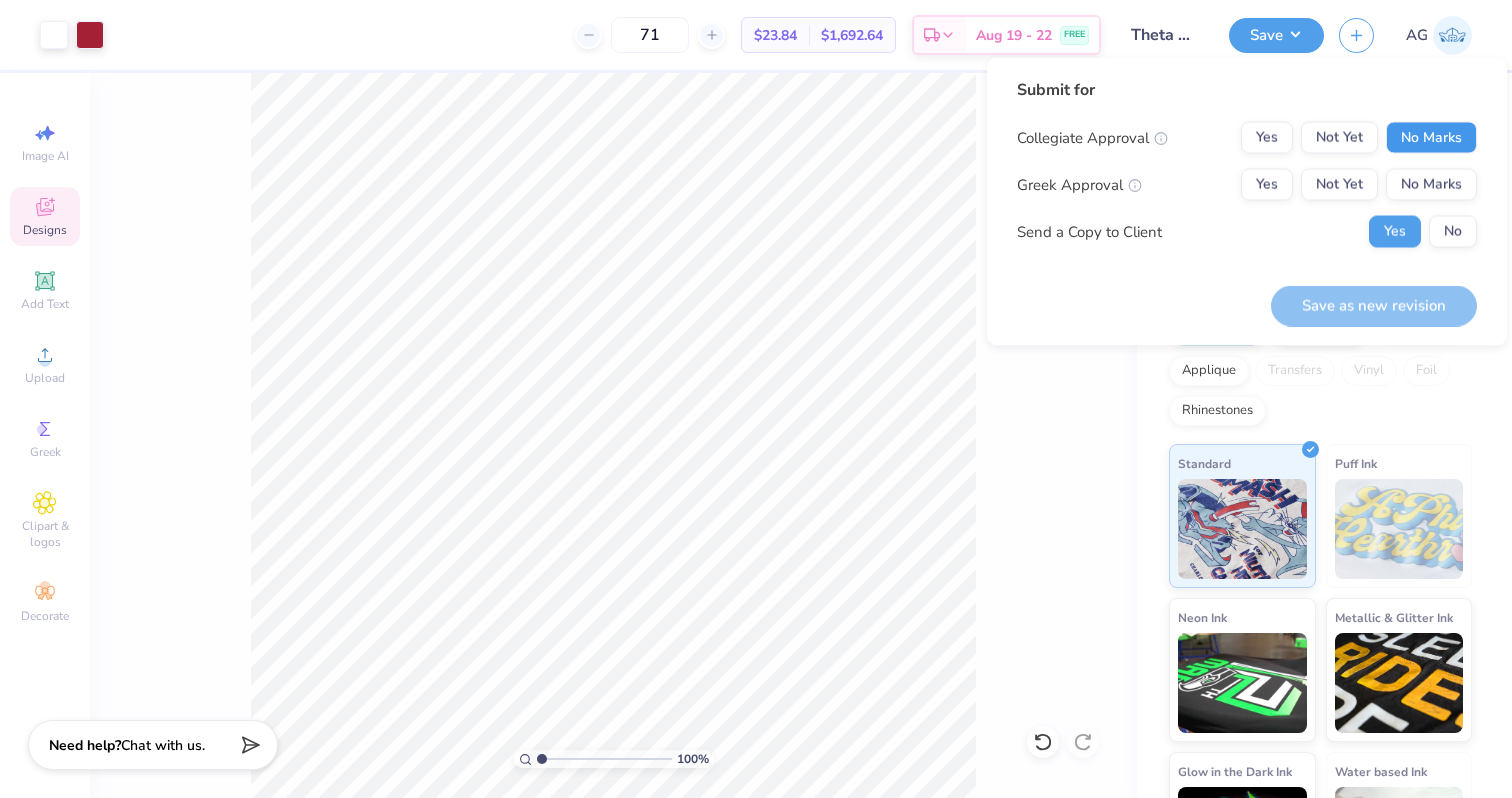 click on "No Marks" at bounding box center [1431, 138] 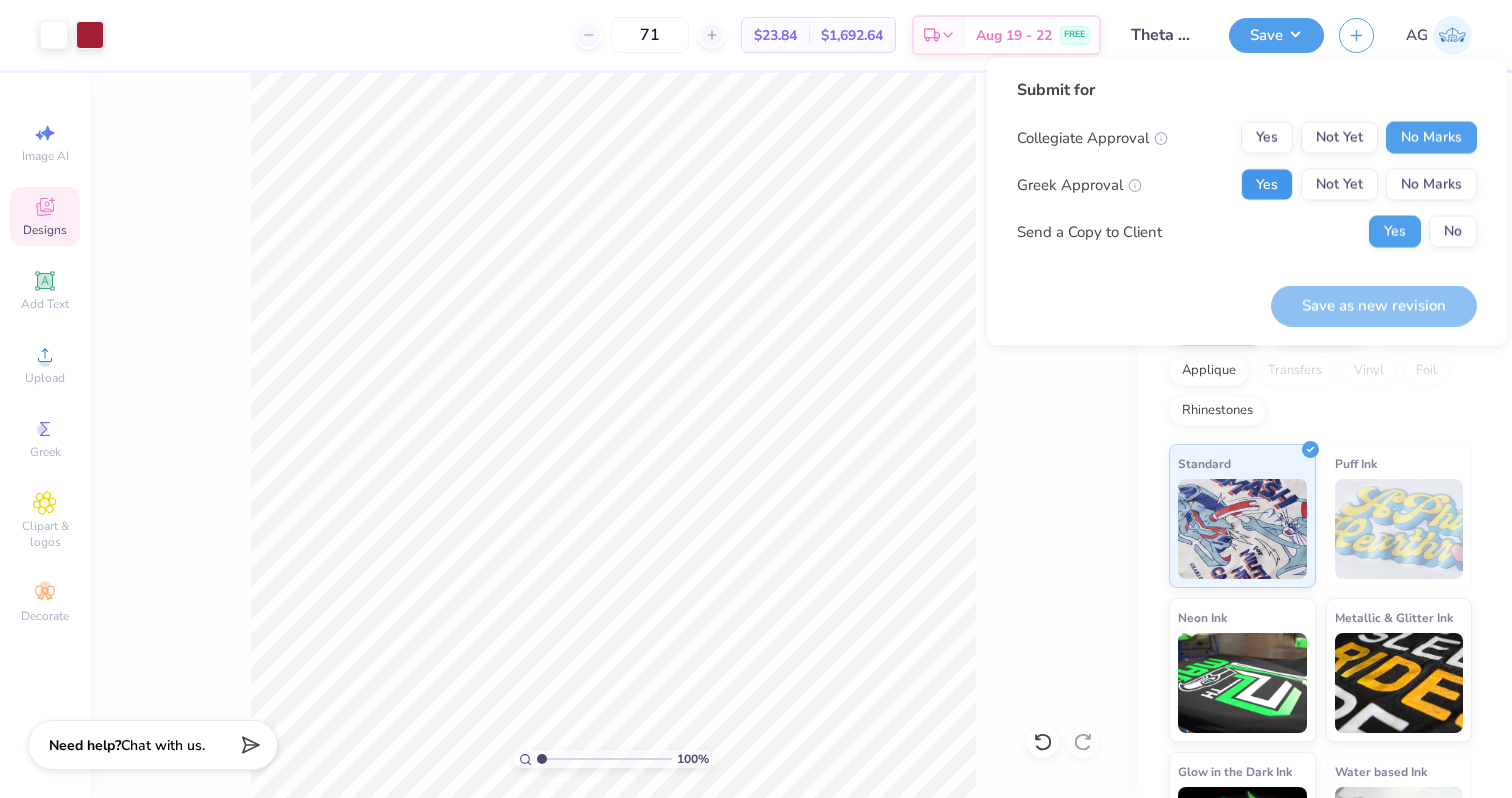 click on "Yes" at bounding box center (1267, 185) 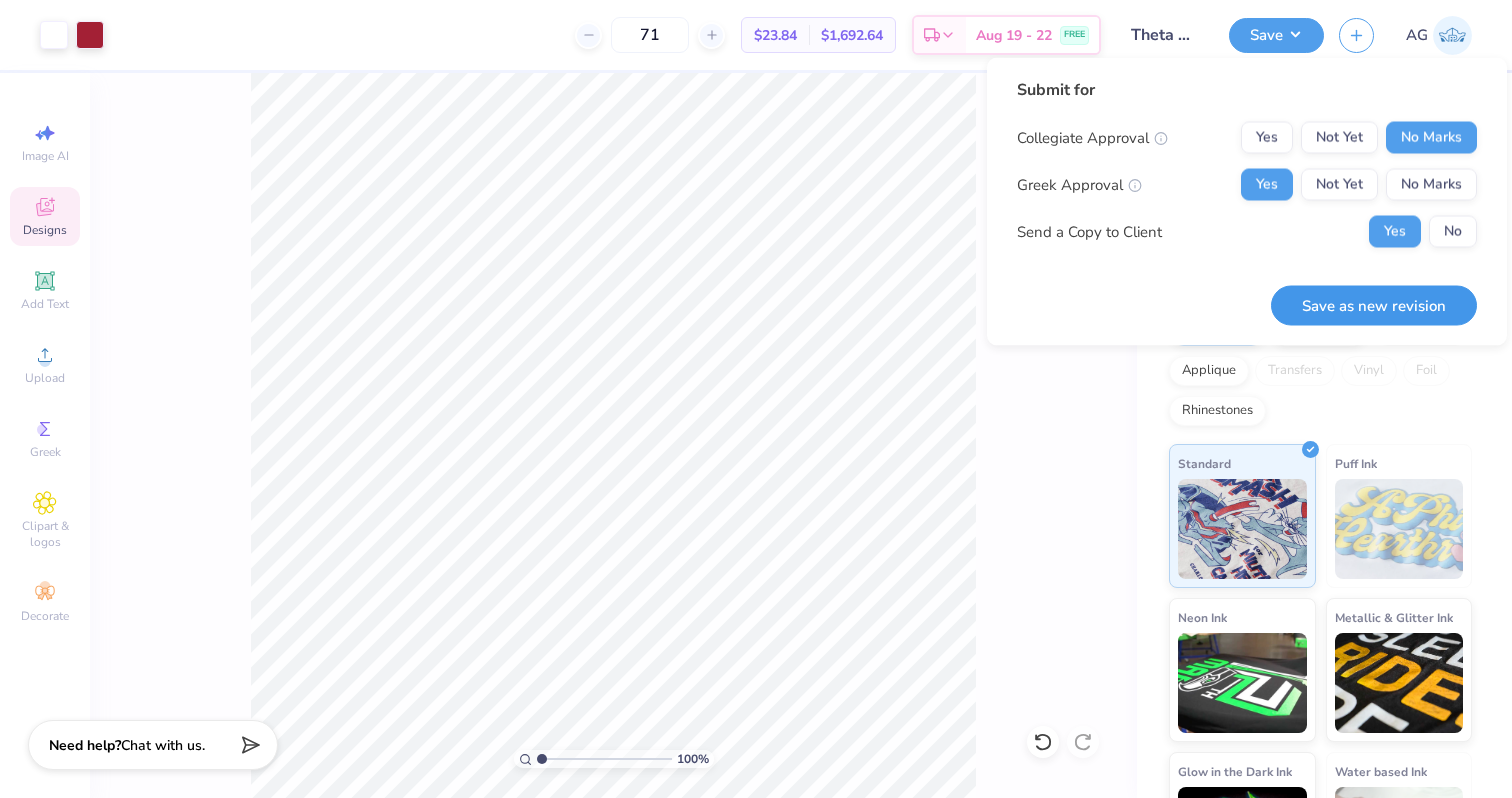 click on "Save as new revision" at bounding box center (1374, 305) 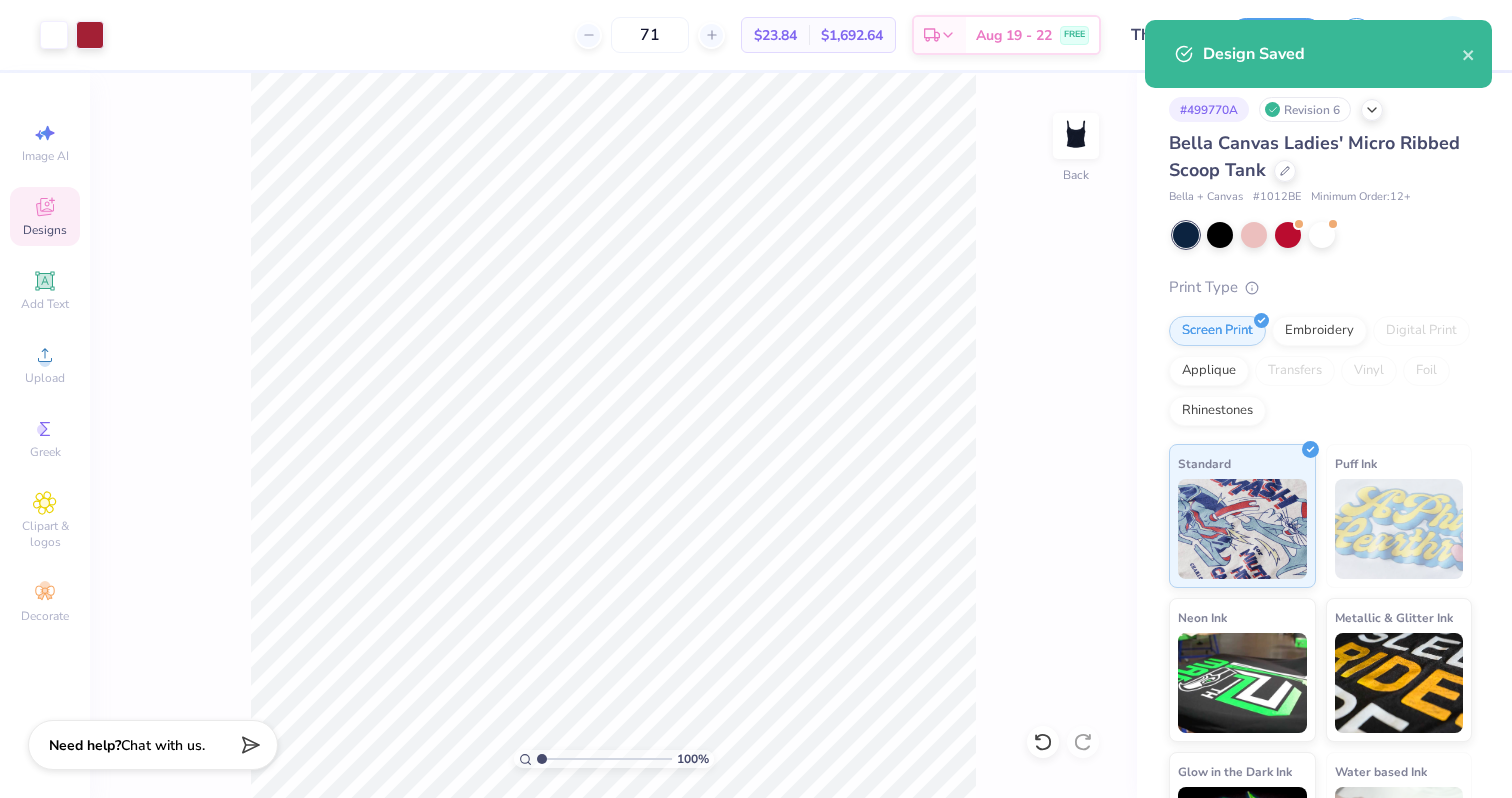 click at bounding box center [1322, 235] 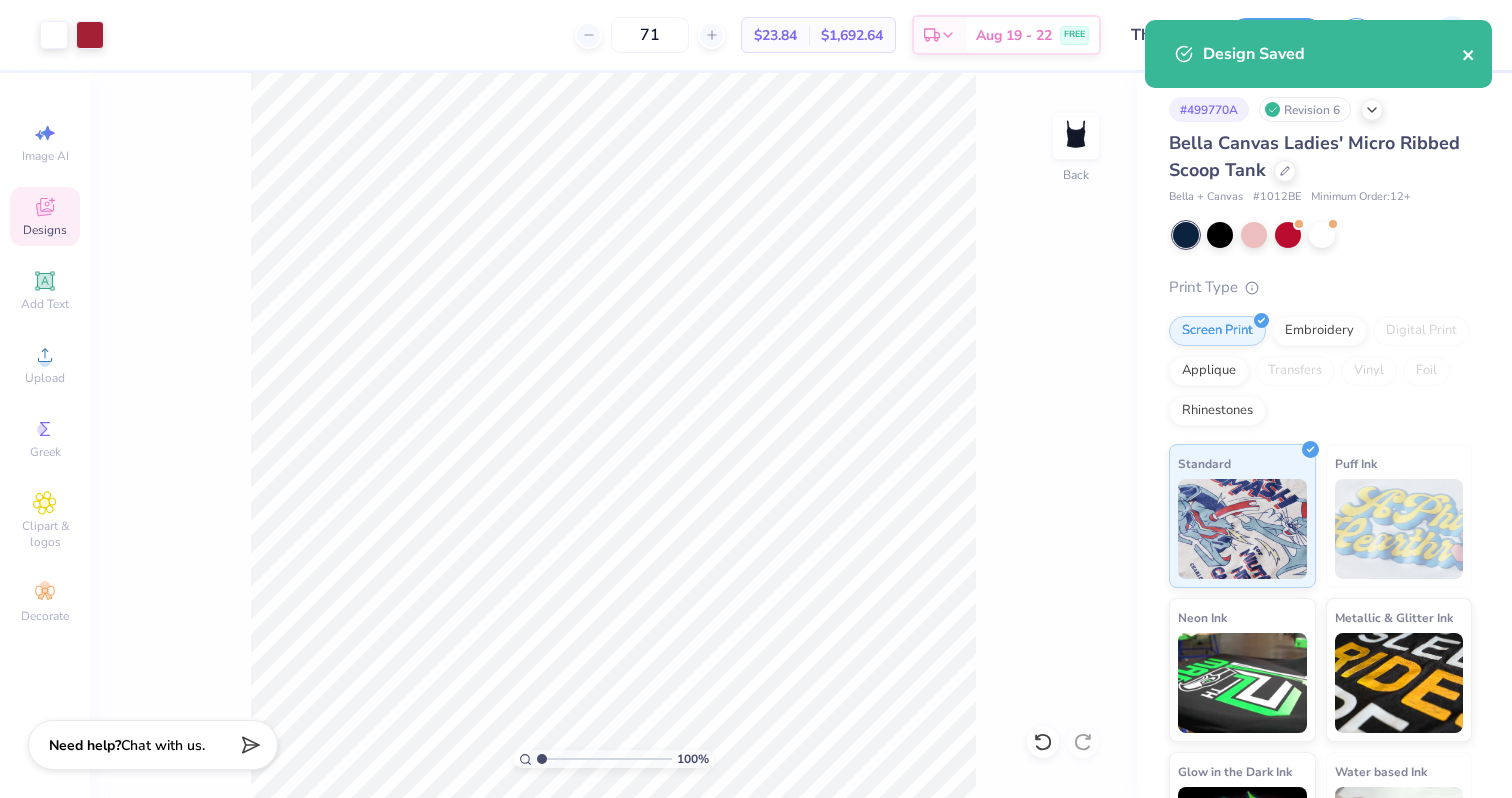 click 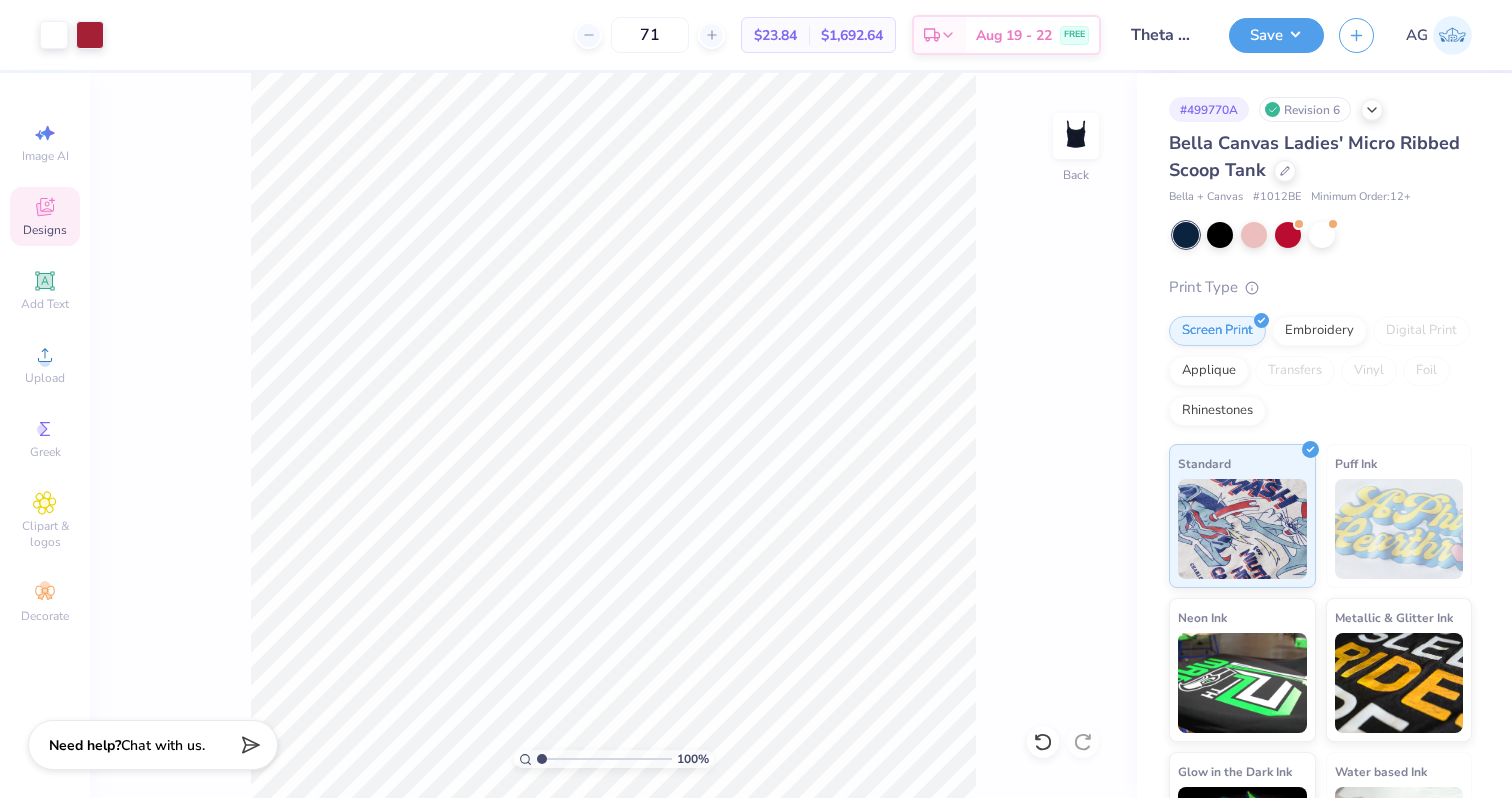 click on "Design Saved" at bounding box center (1318, 61) 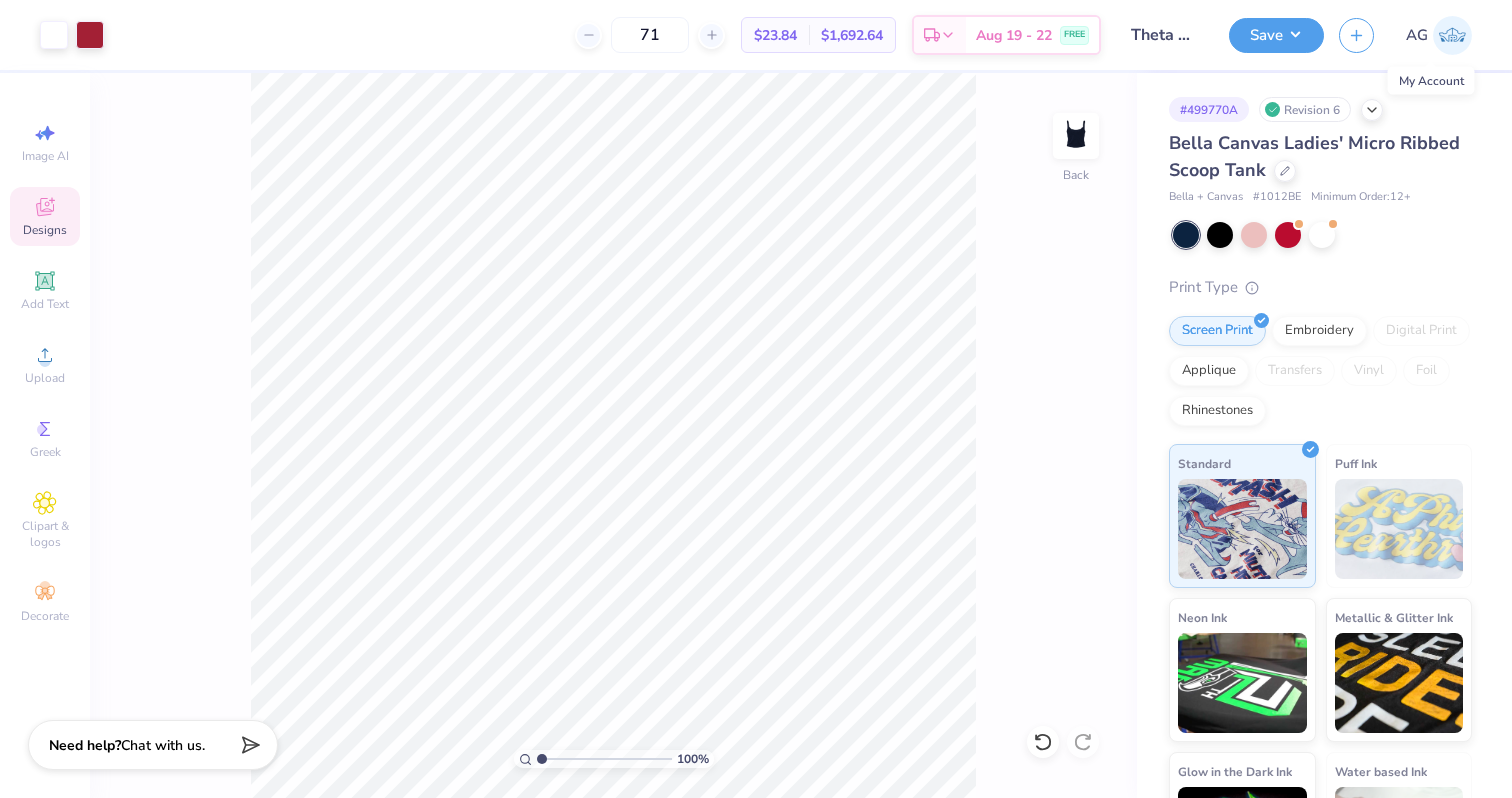 click on "AG" at bounding box center [1417, 35] 